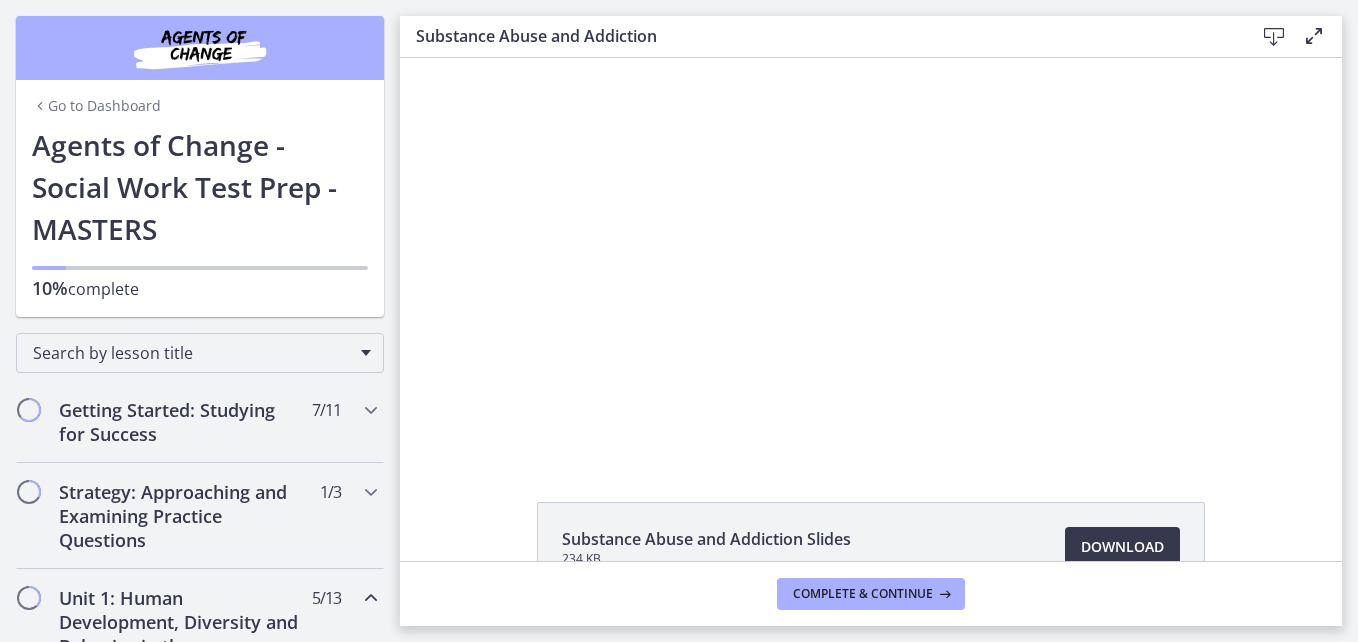 scroll, scrollTop: 0, scrollLeft: 0, axis: both 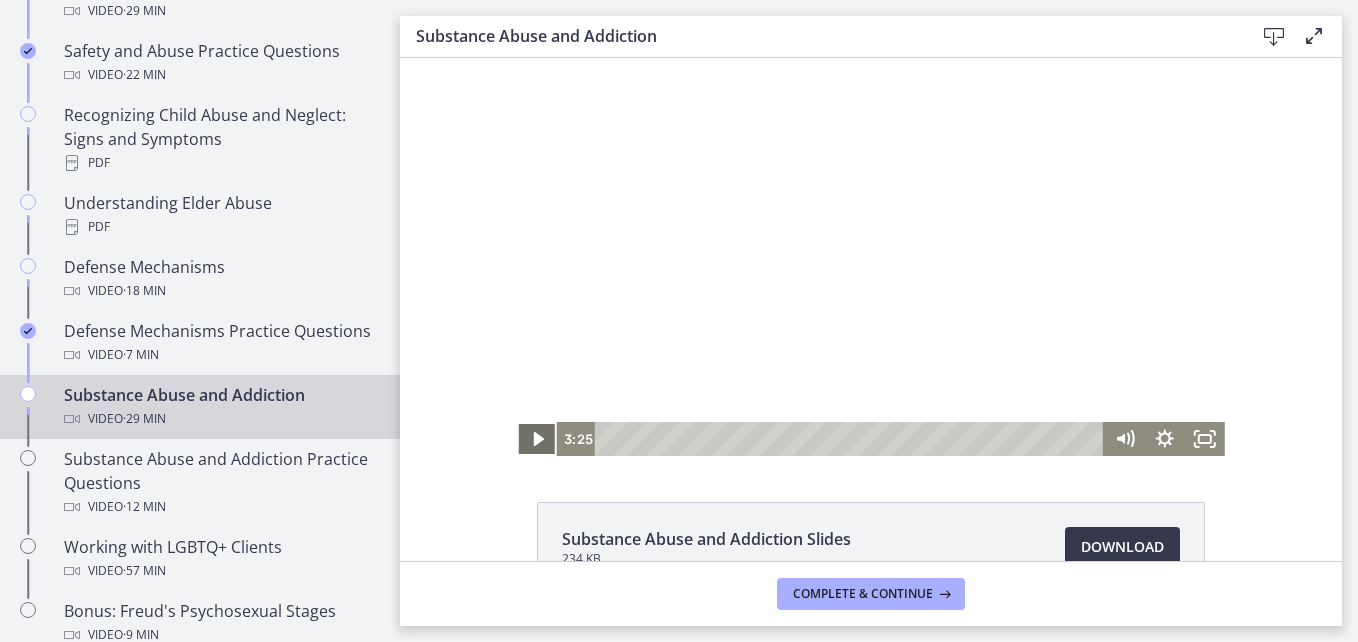 click 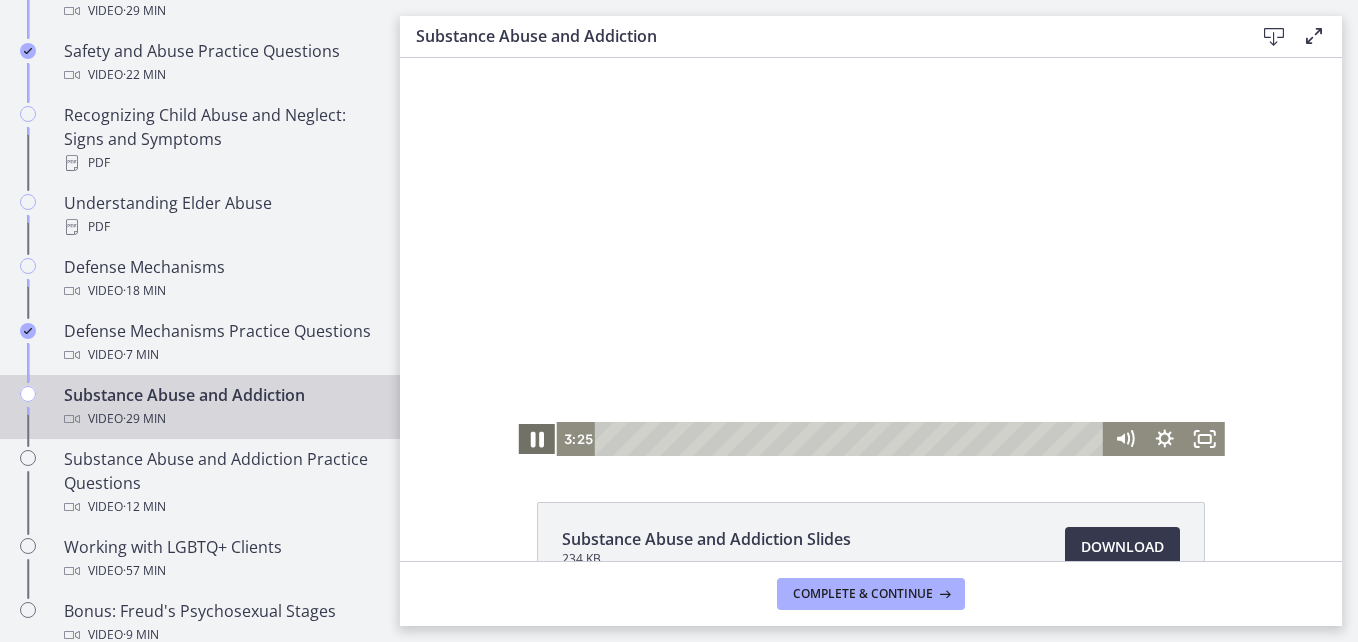 click 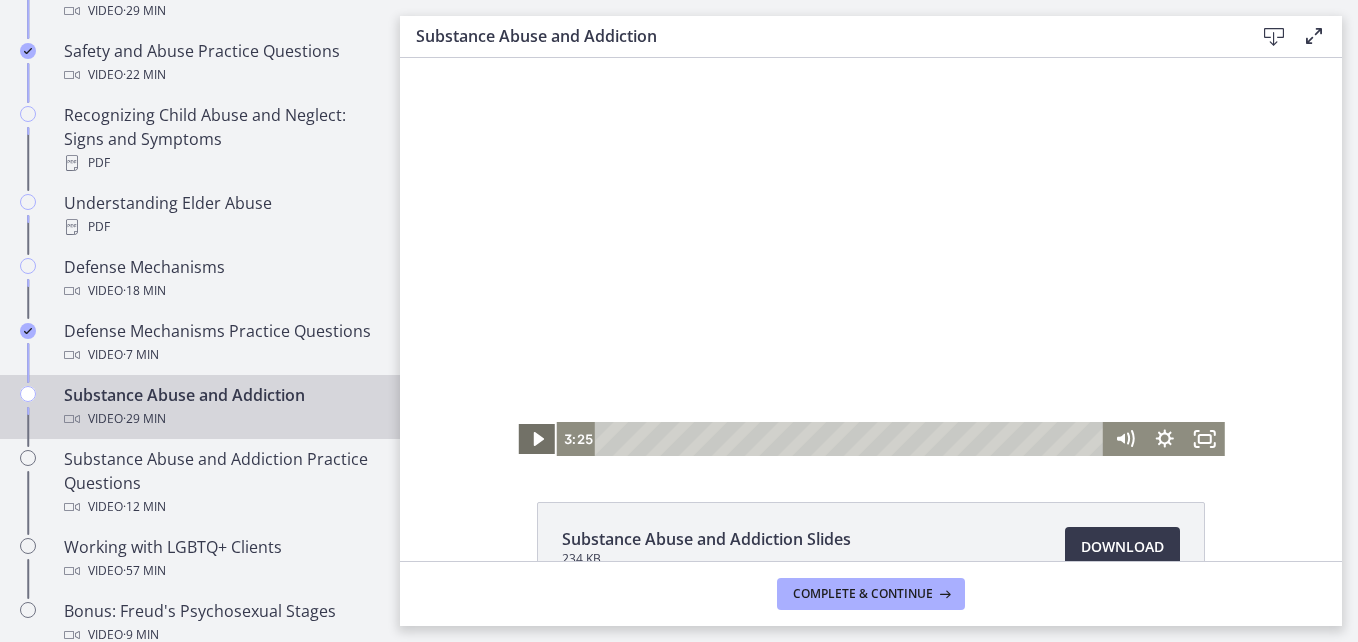 click 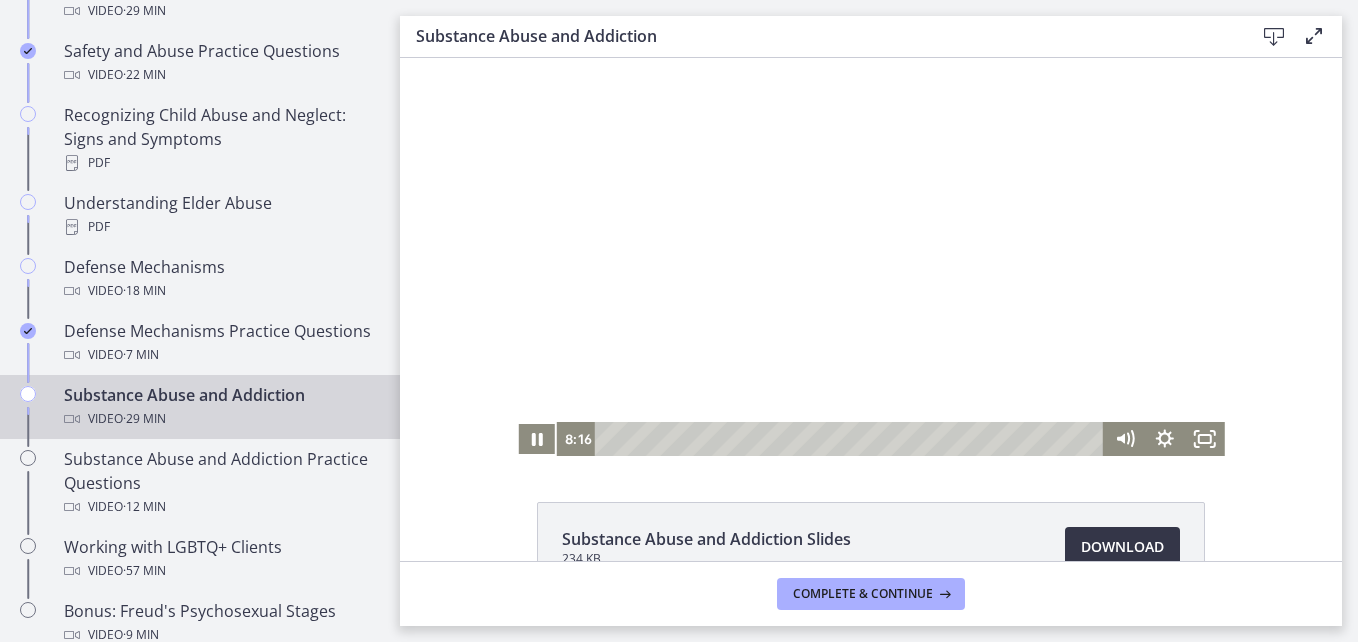 click on "Download
Opens in a new window" at bounding box center [1122, 547] 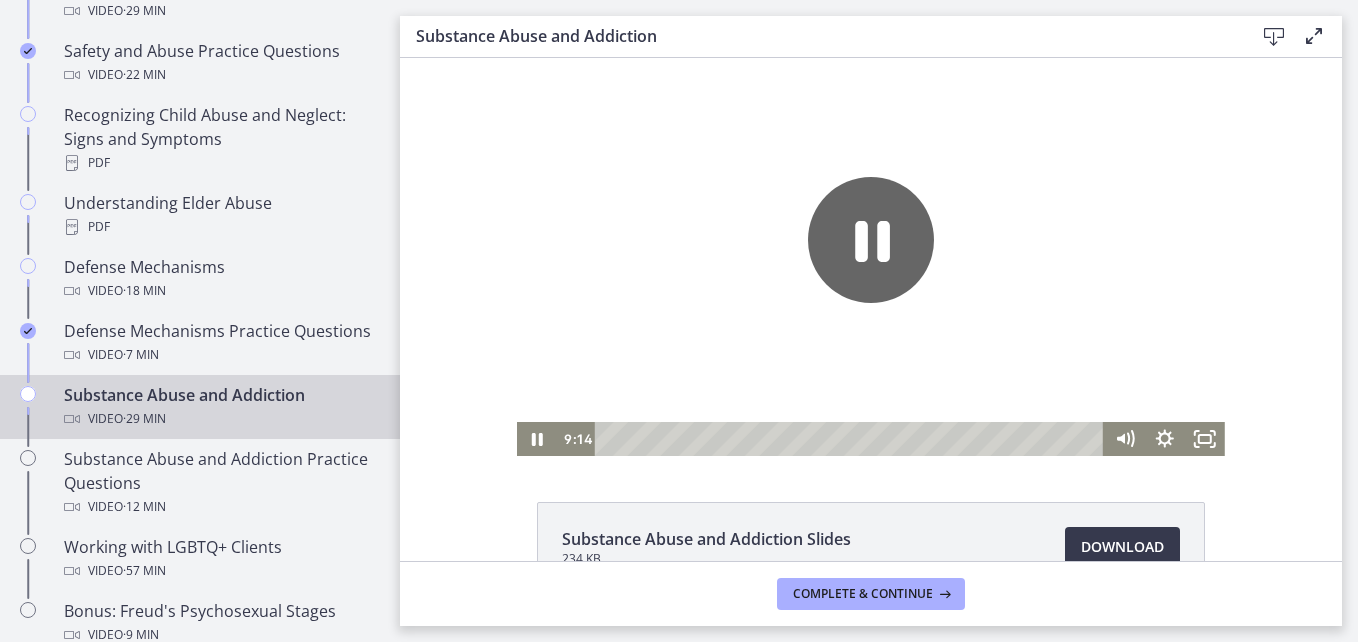 click 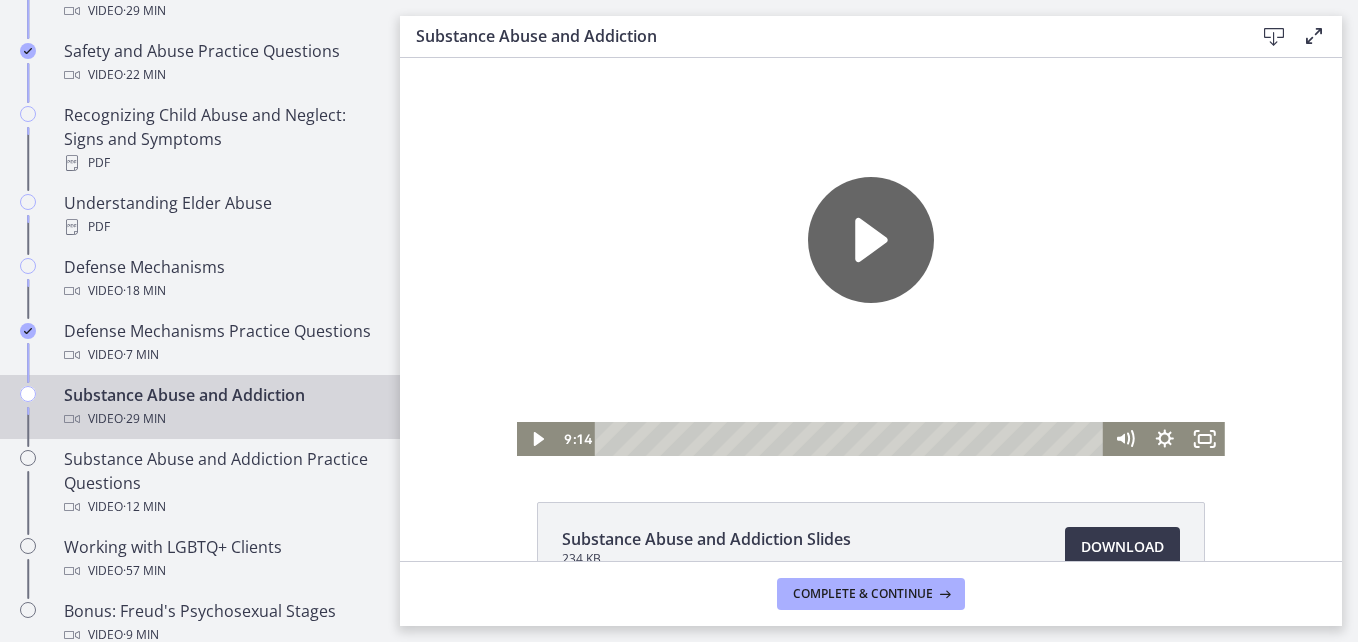 click 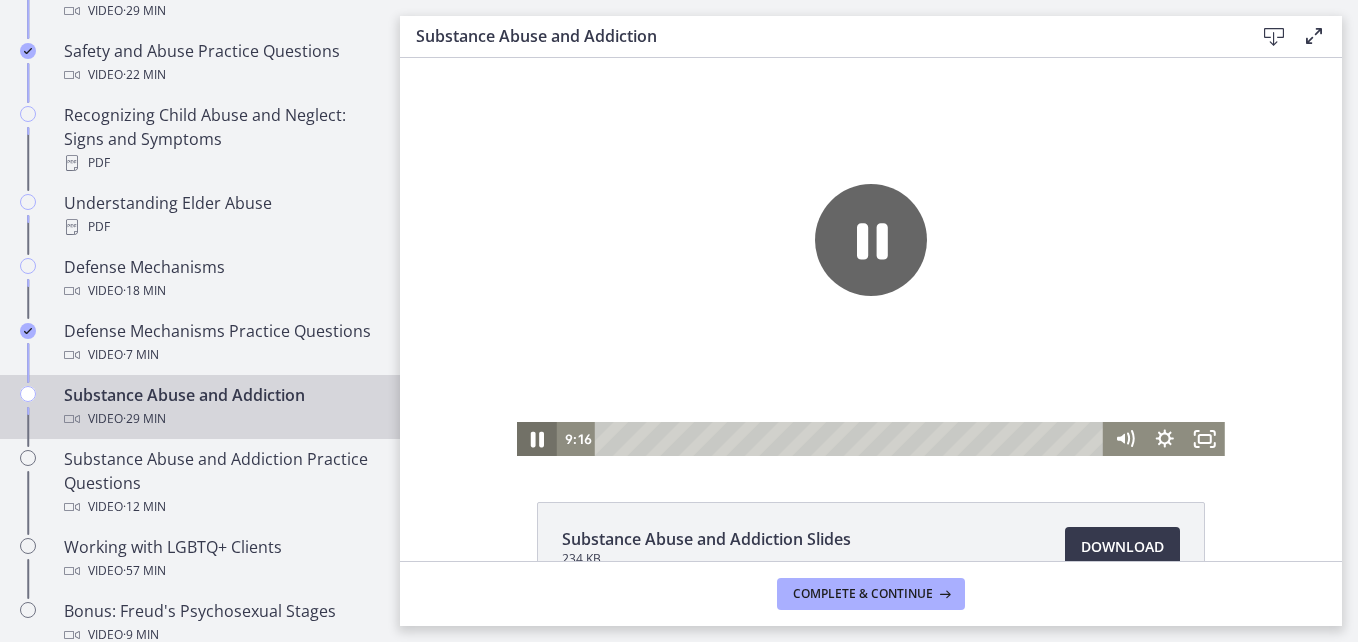 click 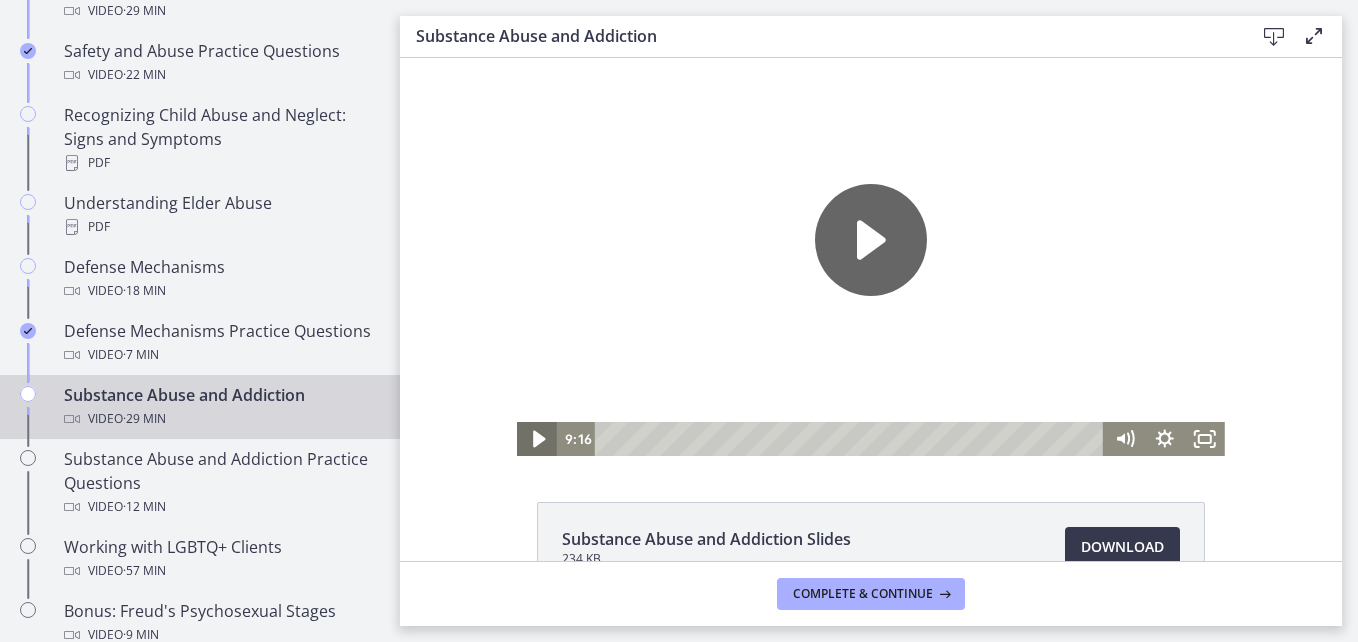 click 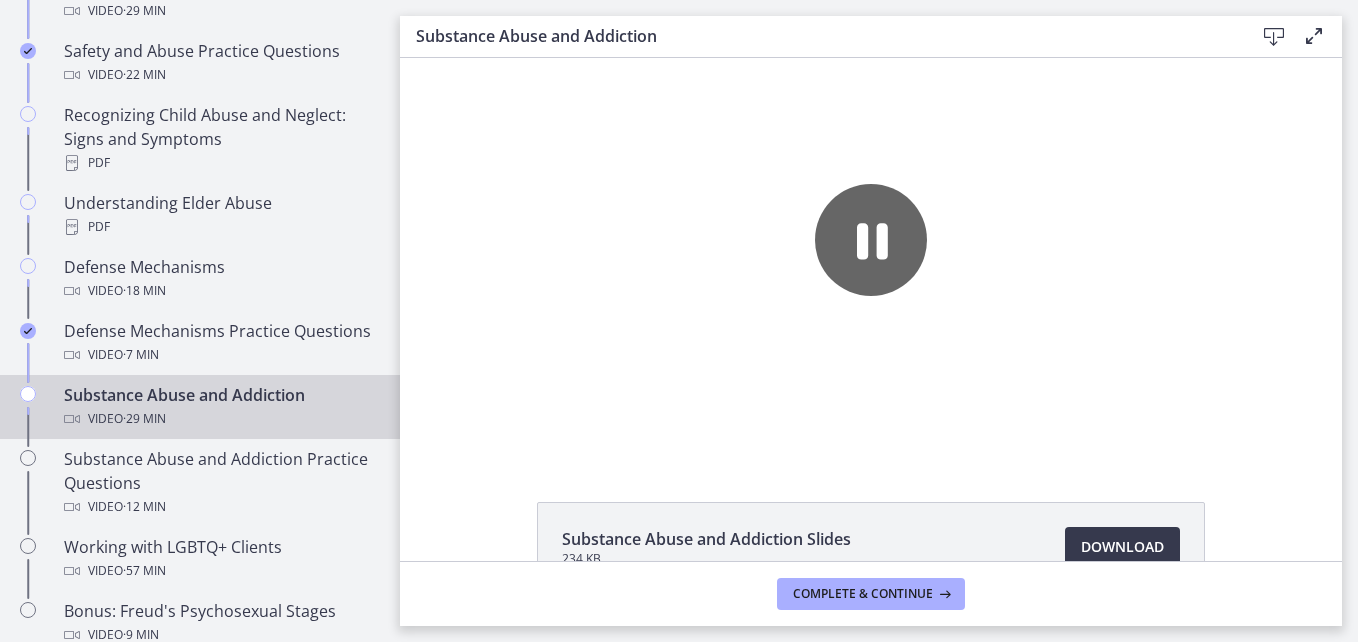 click on "Substance Abuse and Addiction Slides
234 KB
Download
Opens in a new window" 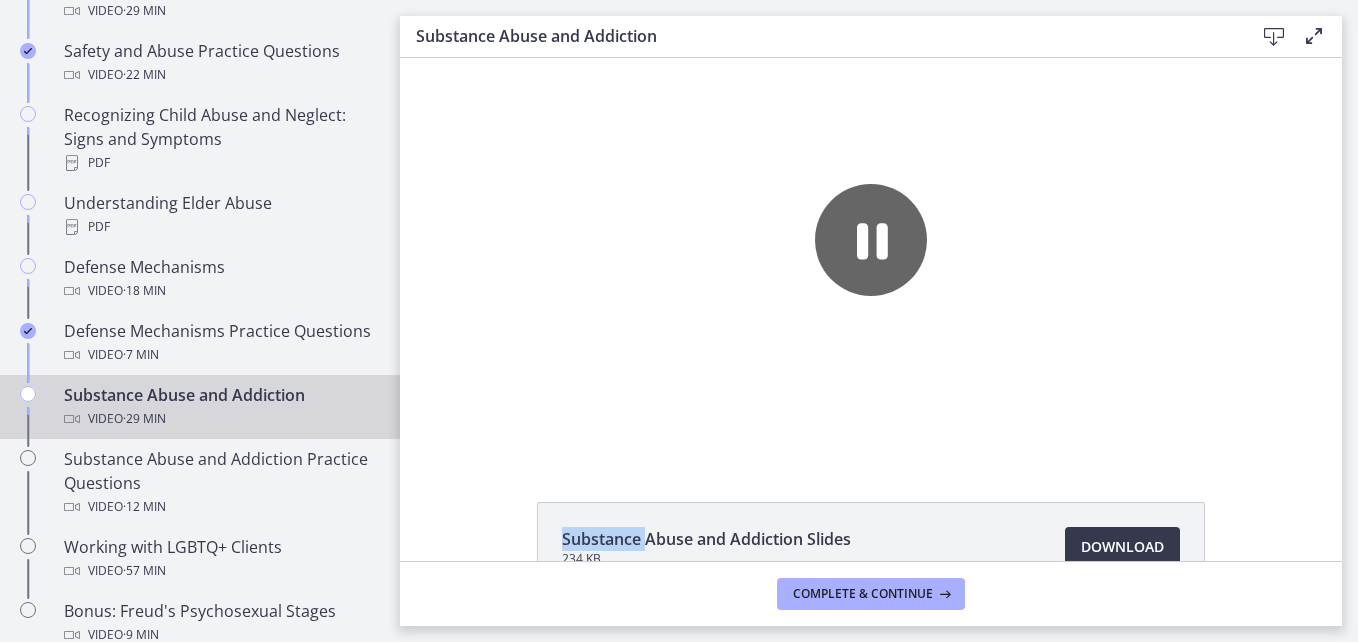 click on "Substance Abuse and Addiction Slides
234 KB
Download
Opens in a new window" 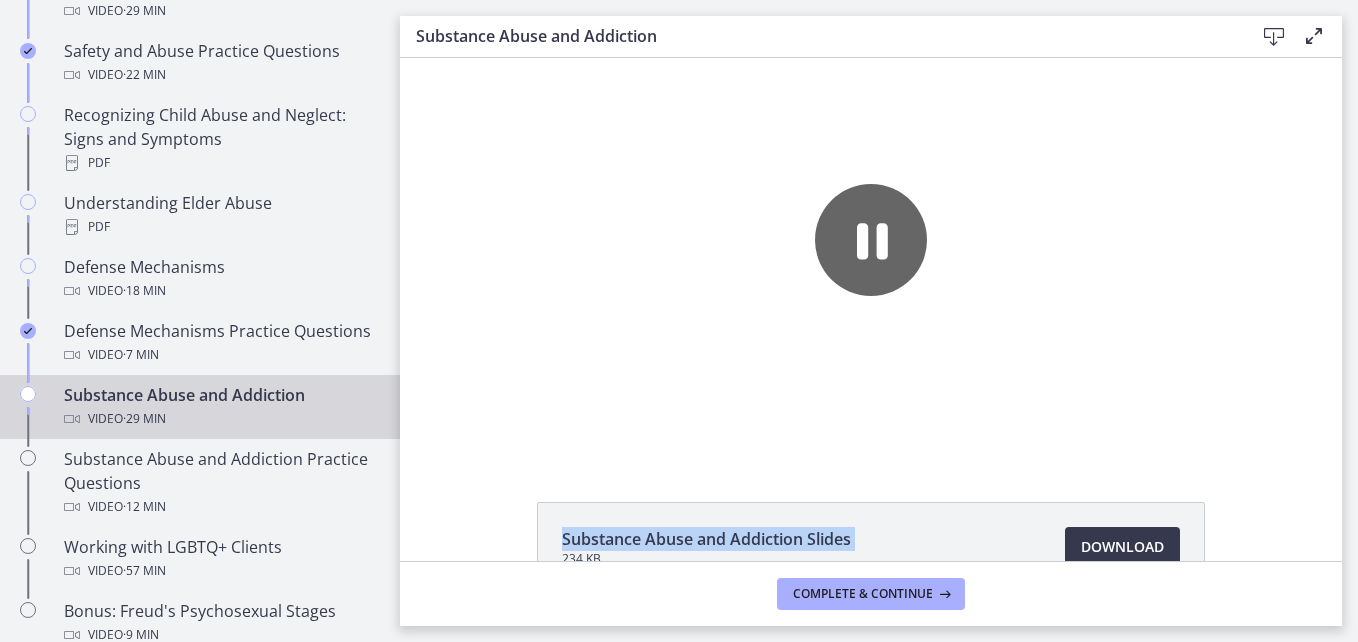 click on "Substance Abuse and Addiction Slides
234 KB
Download
Opens in a new window" 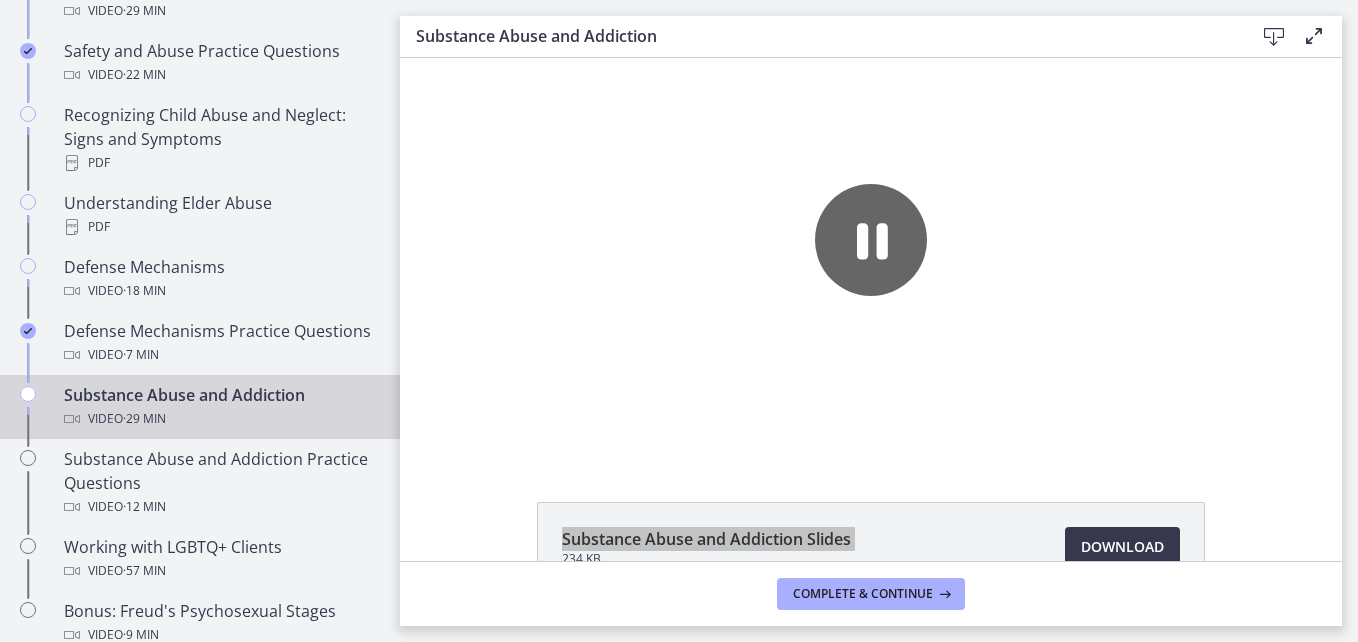 drag, startPoint x: 833, startPoint y: 537, endPoint x: 479, endPoint y: 223, distance: 473.19342 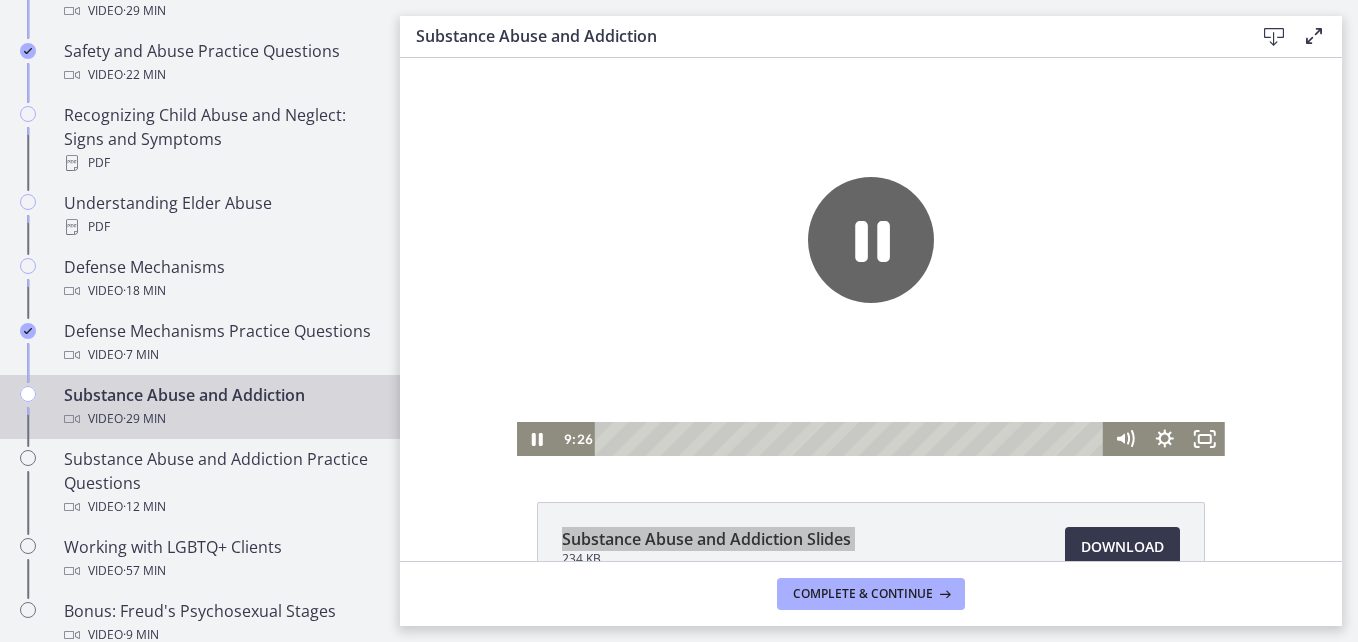 drag, startPoint x: 861, startPoint y: 271, endPoint x: 985, endPoint y: 302, distance: 127.81628 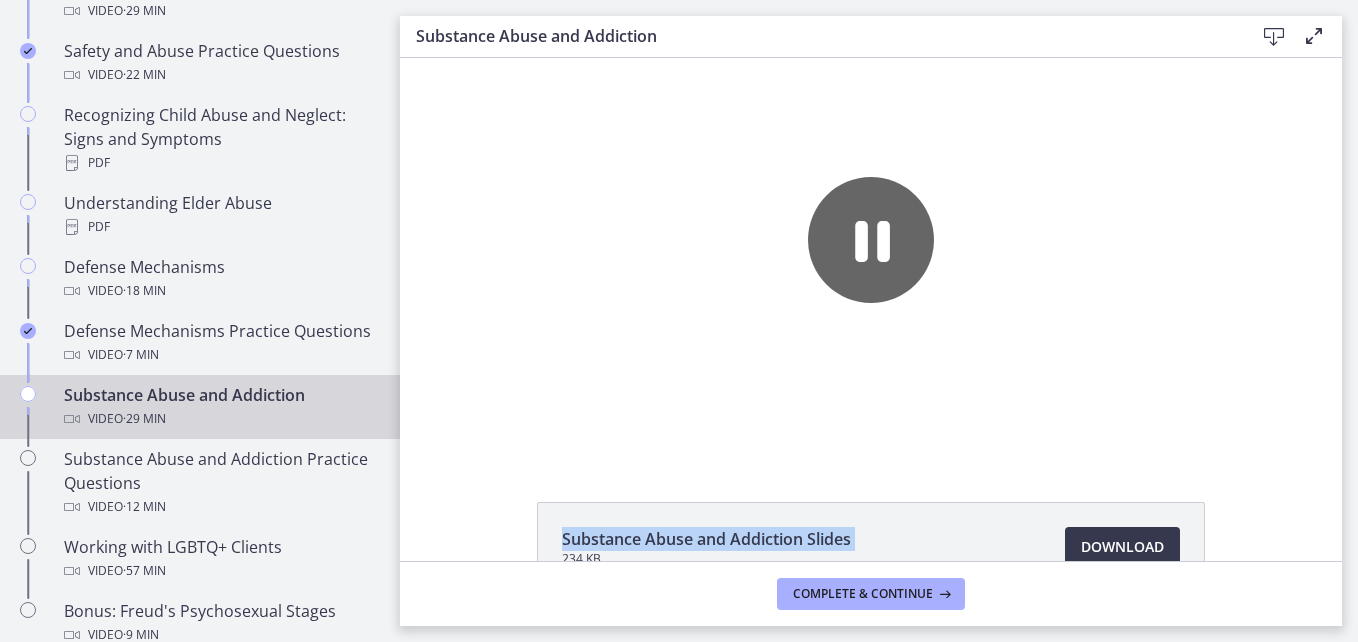 click on "Substance Abuse and Addiction
Video
·  29 min" at bounding box center [220, 407] 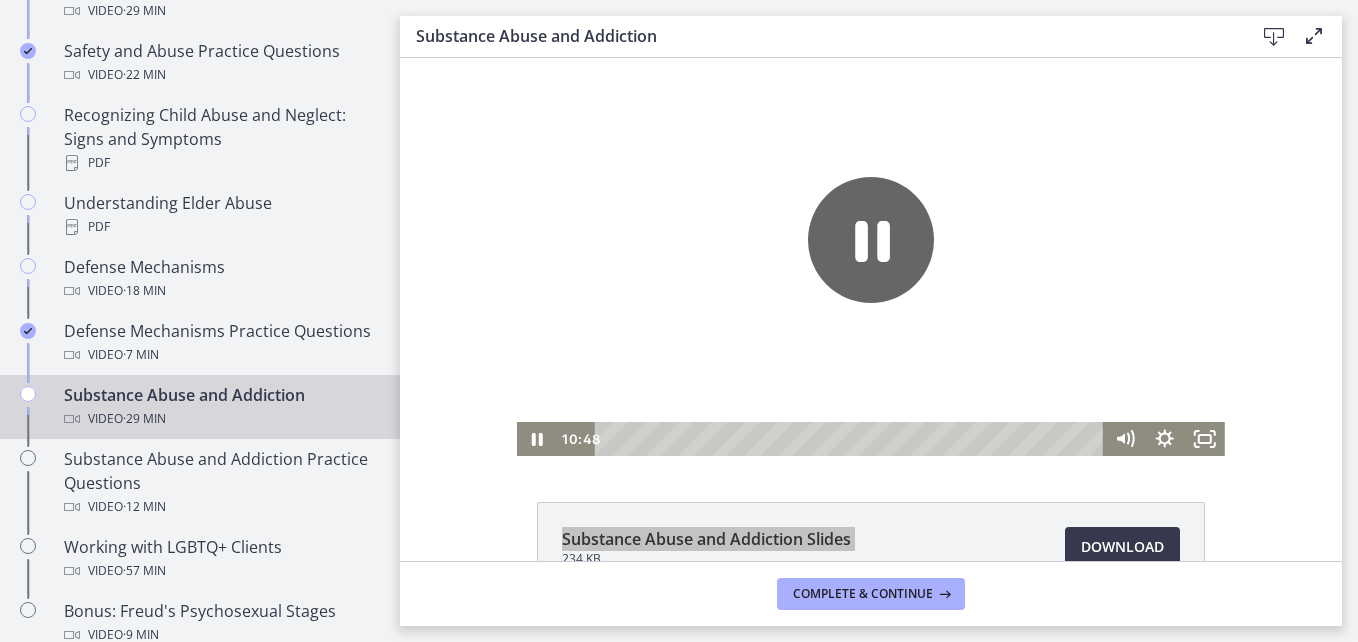 click 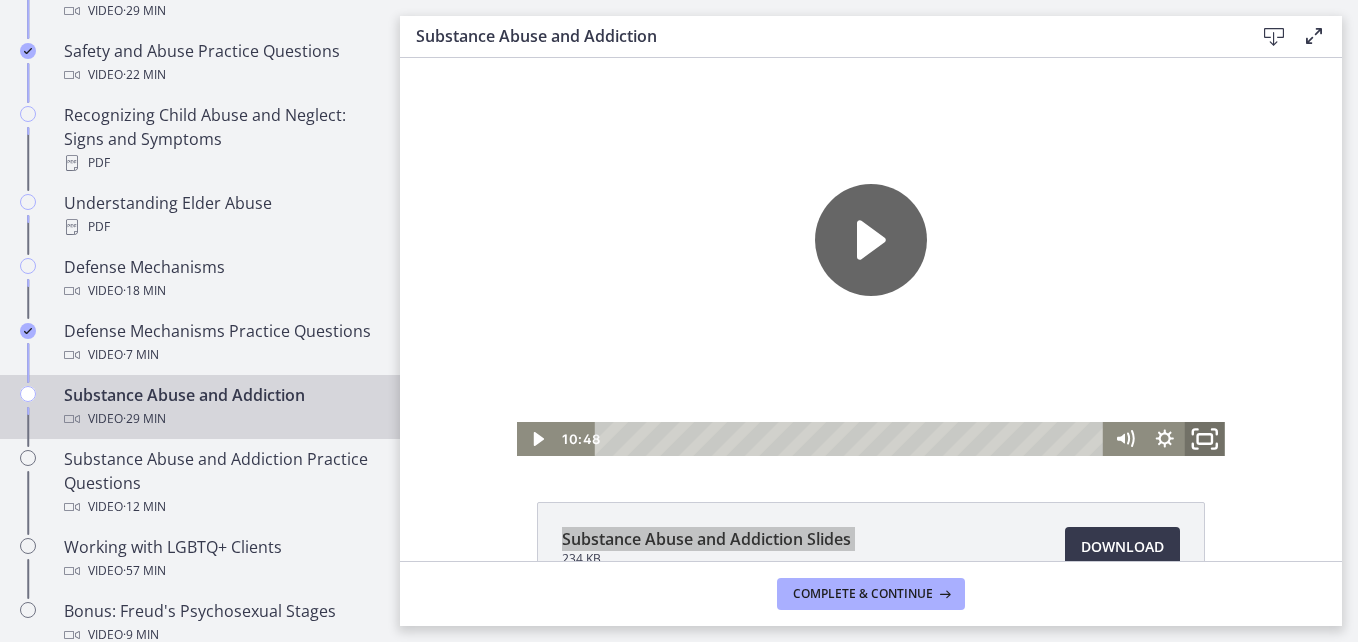 click 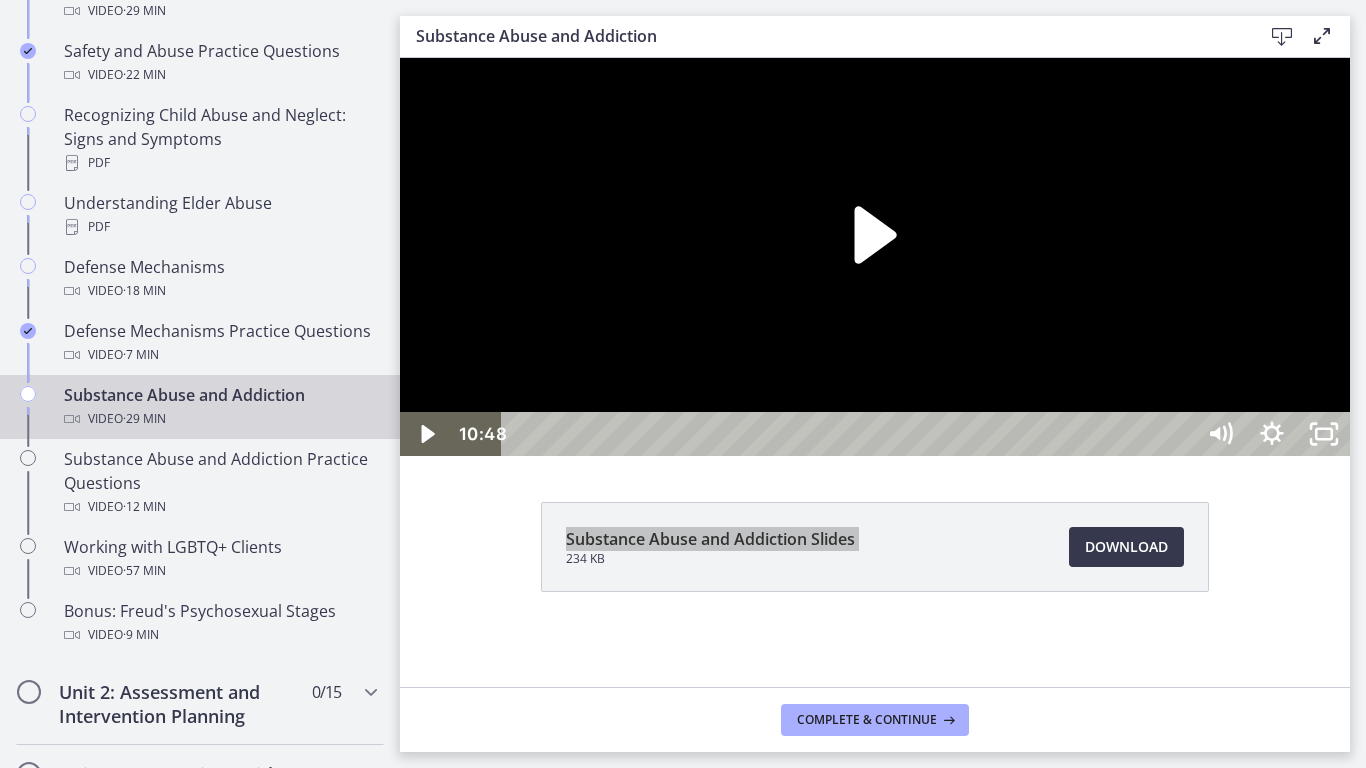 click 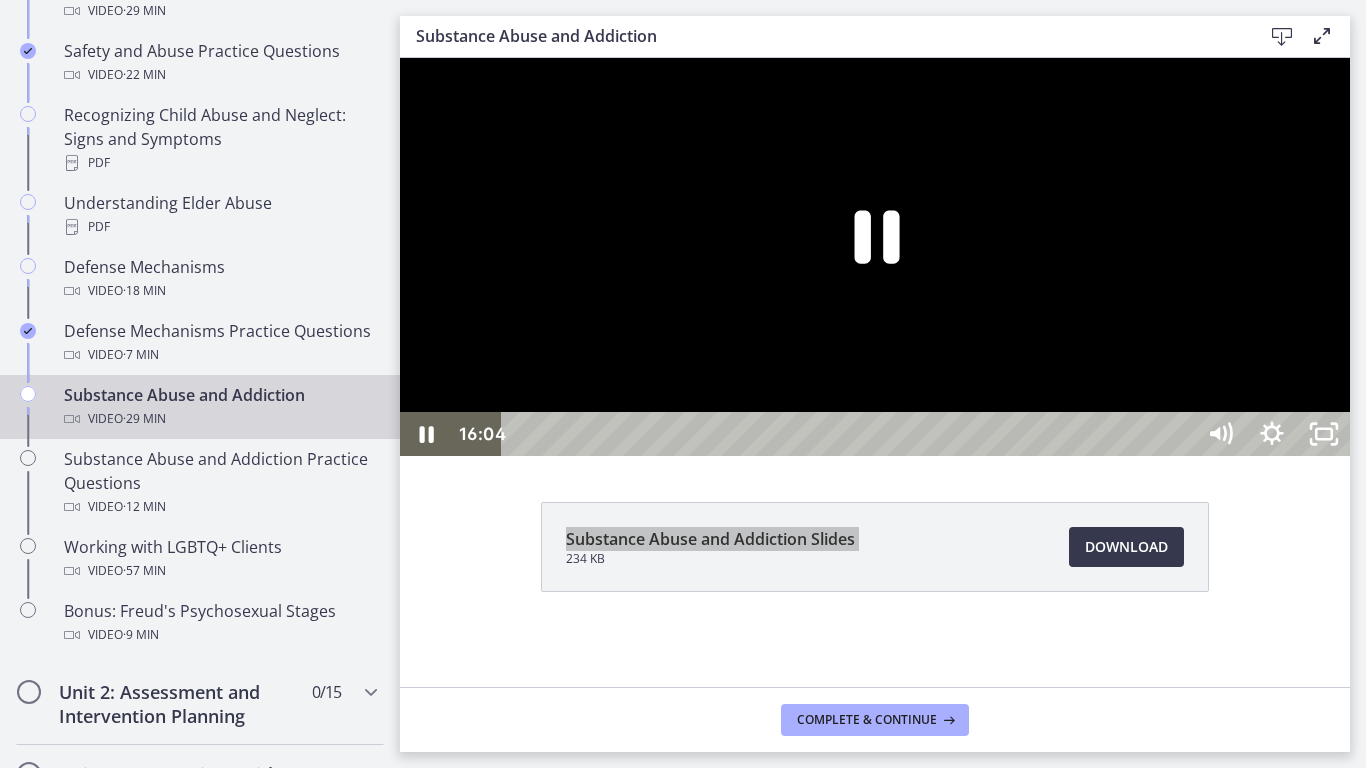 click 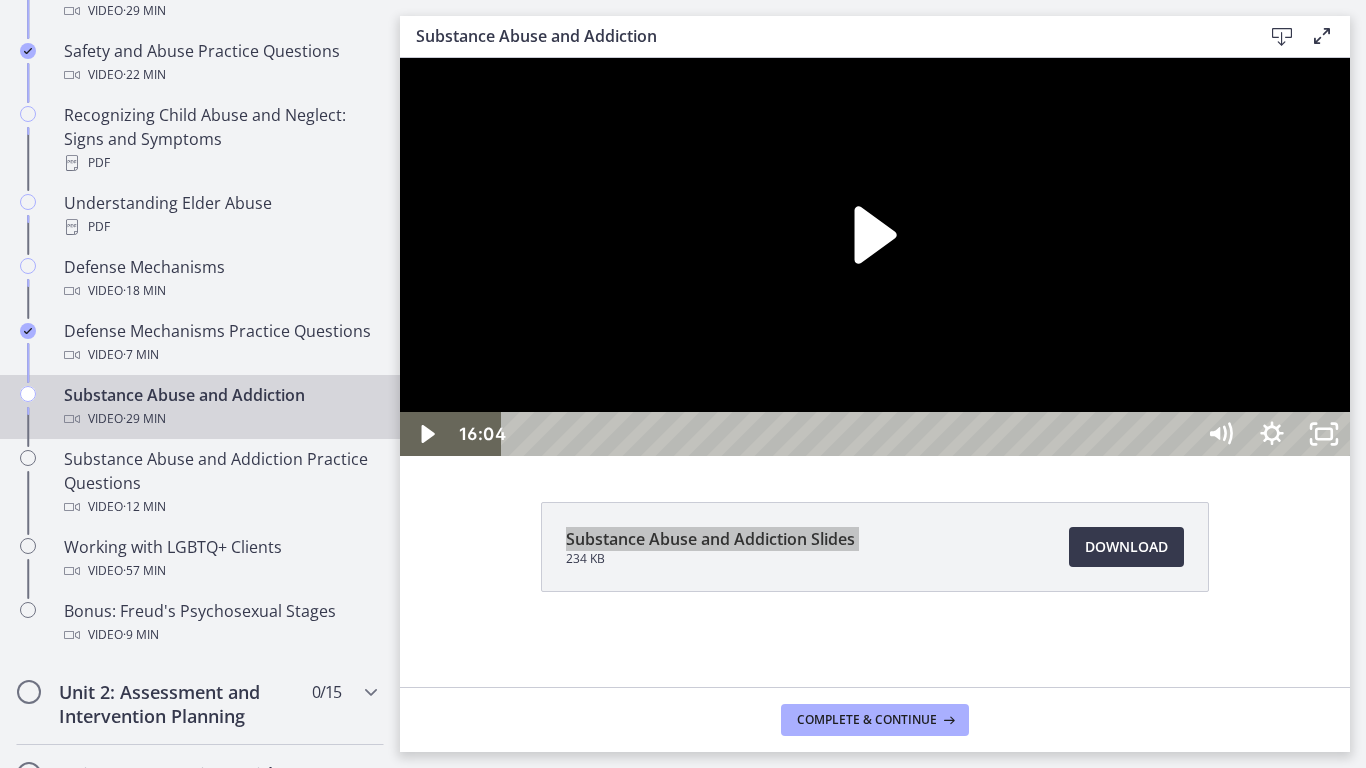 click 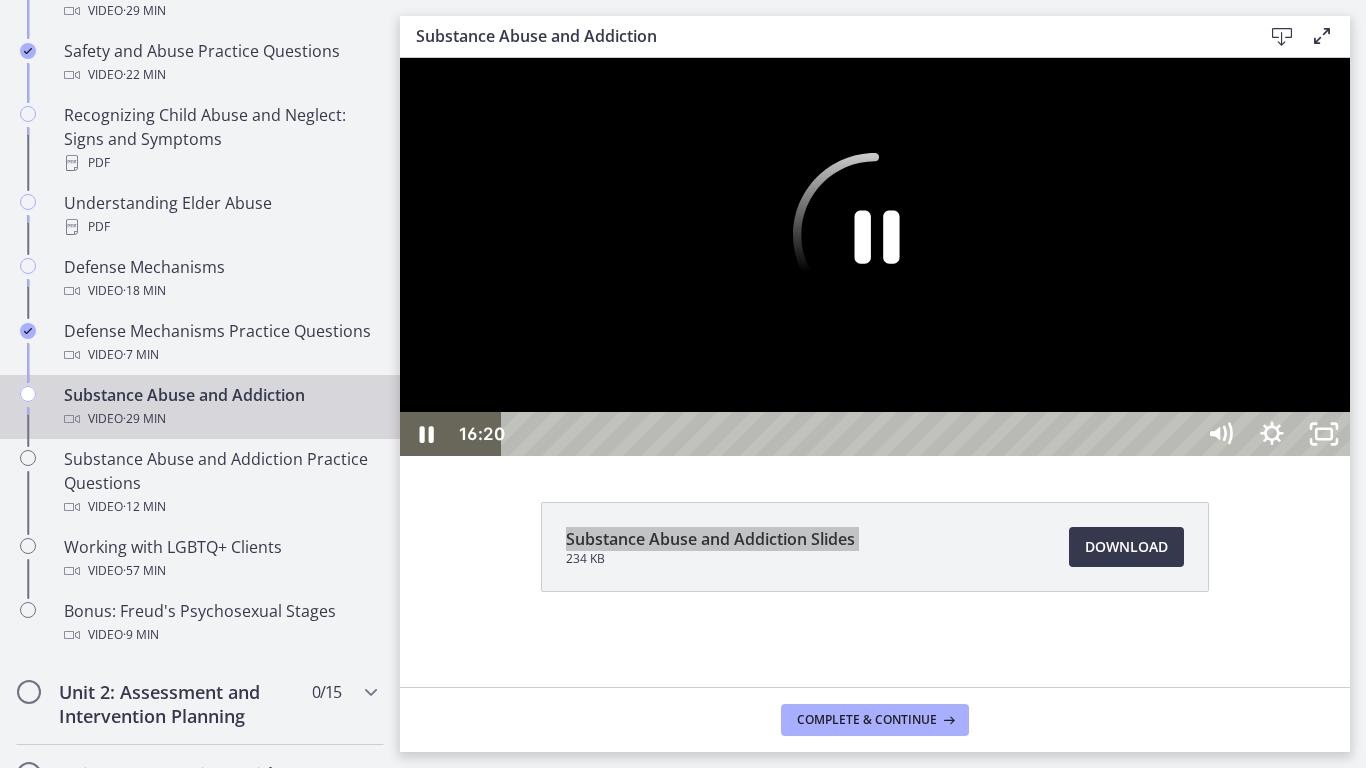 click 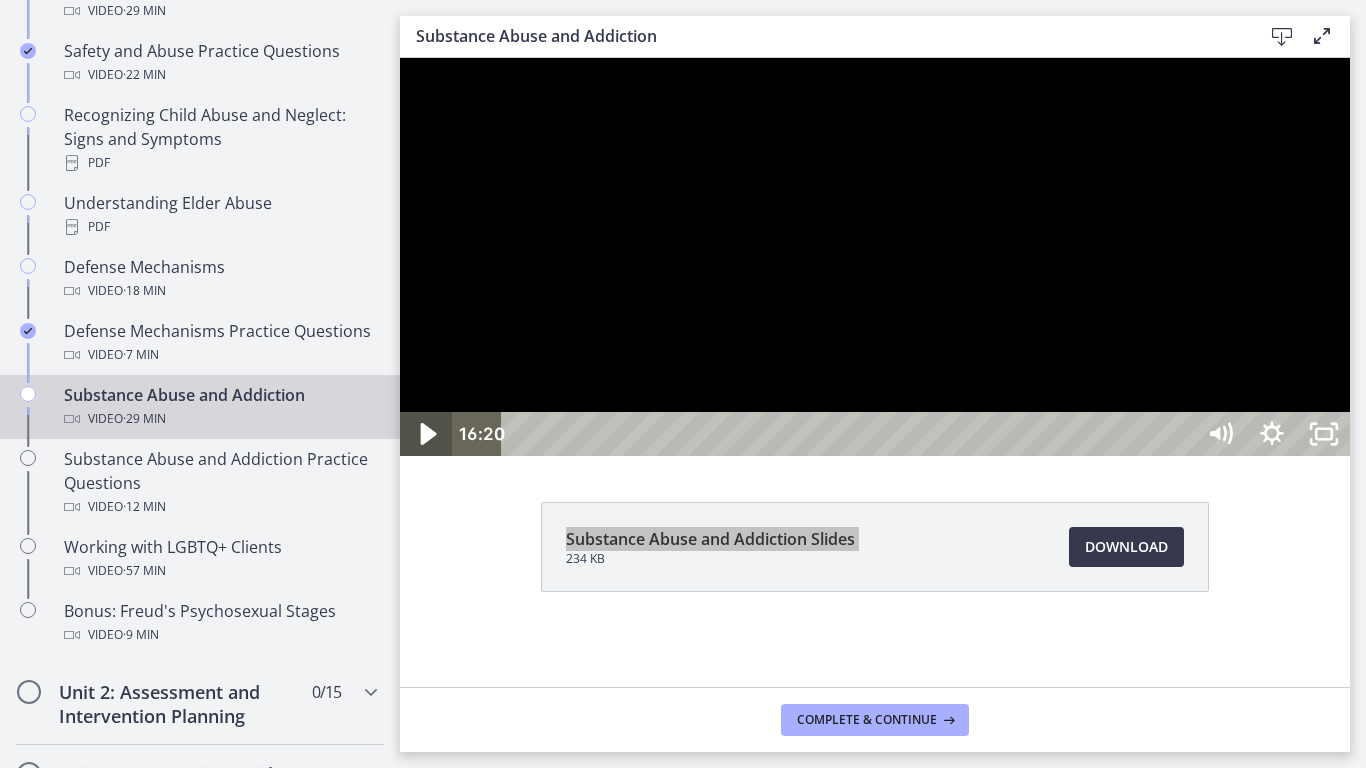 click 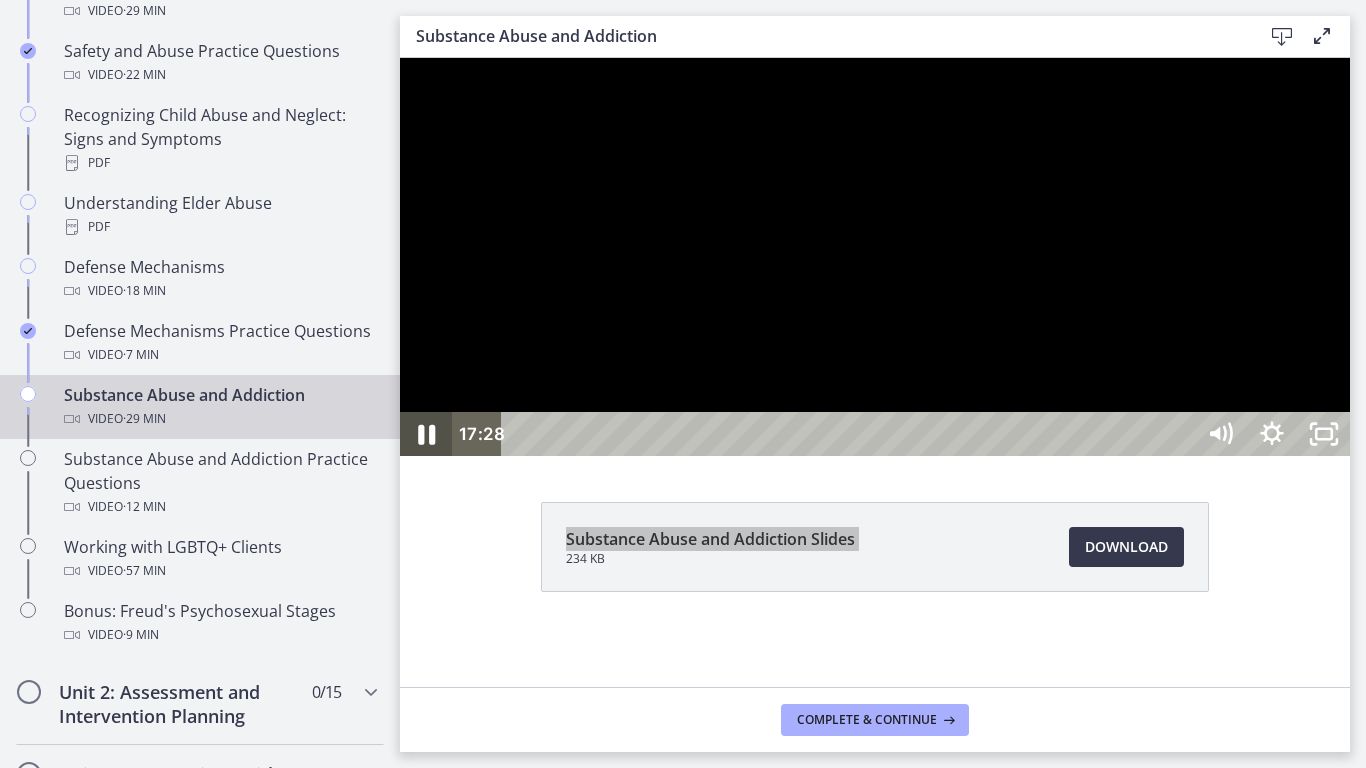 click 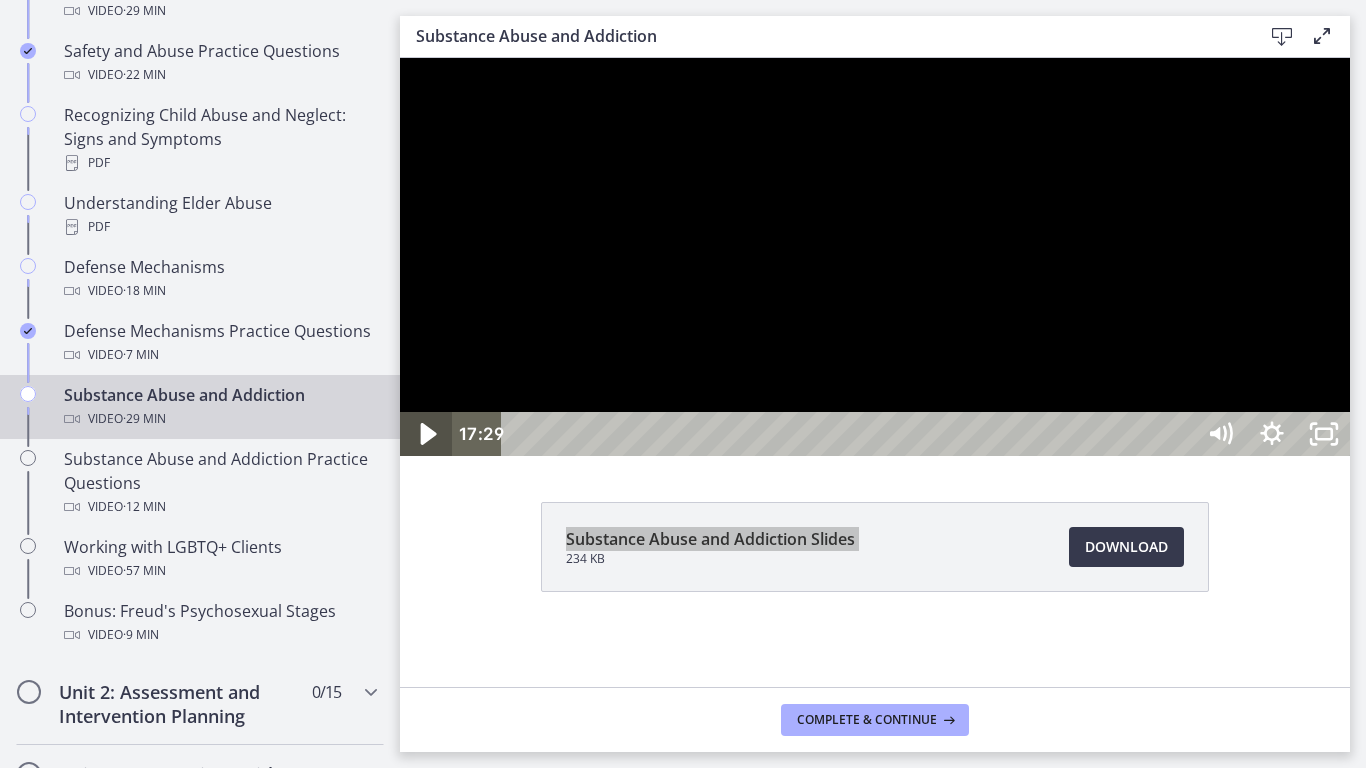 click 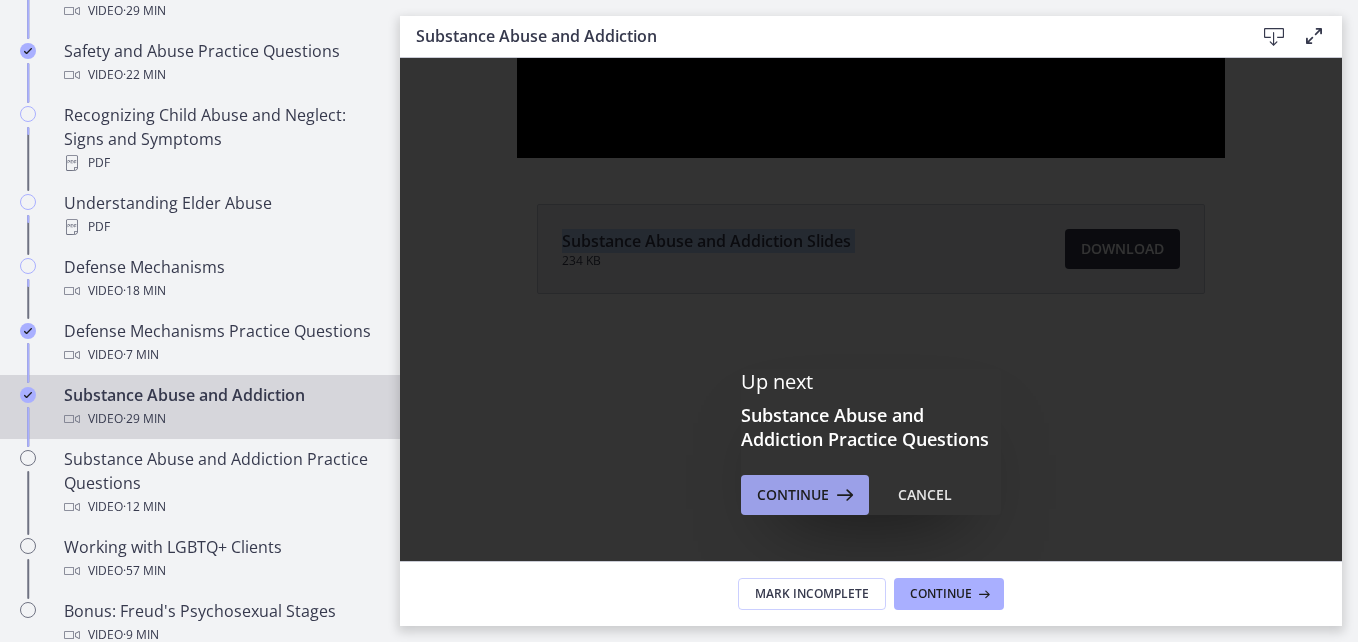 click on "Continue" at bounding box center (793, 495) 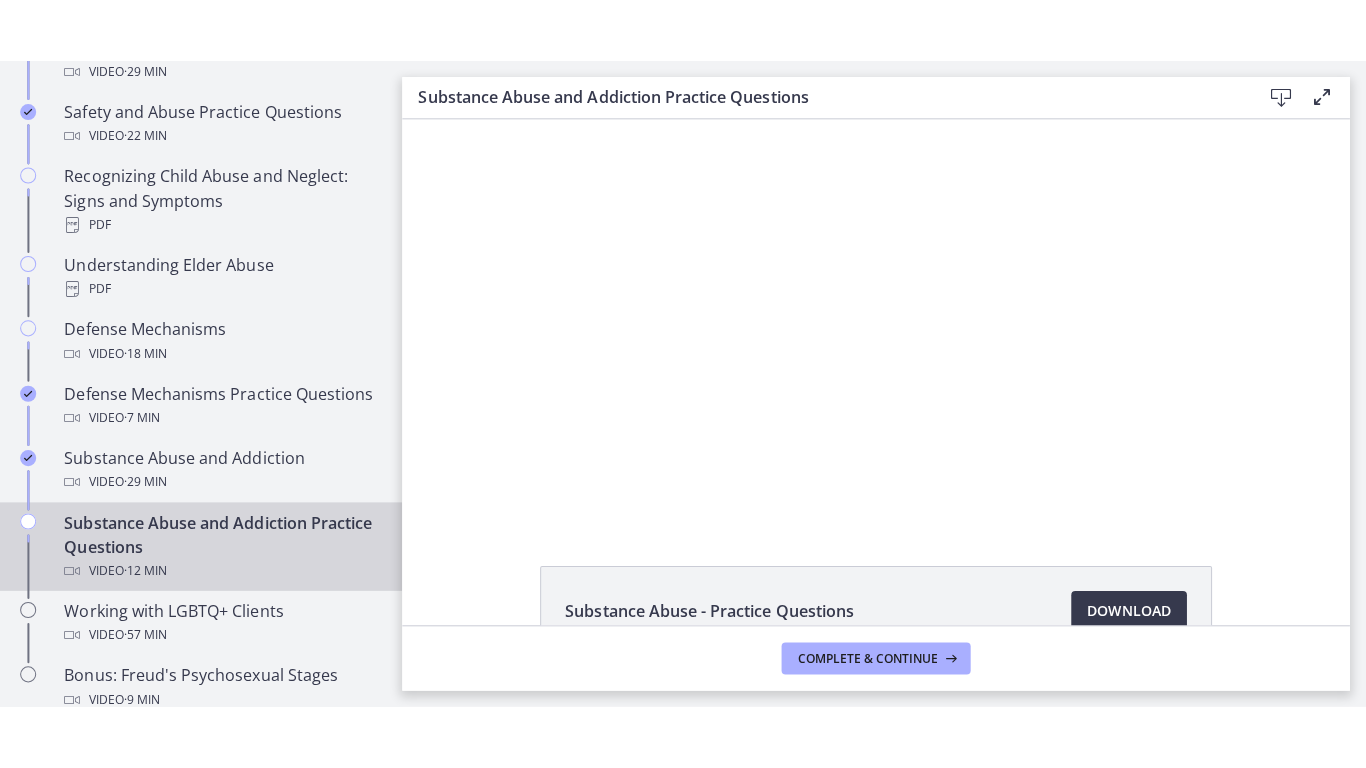 scroll, scrollTop: 0, scrollLeft: 0, axis: both 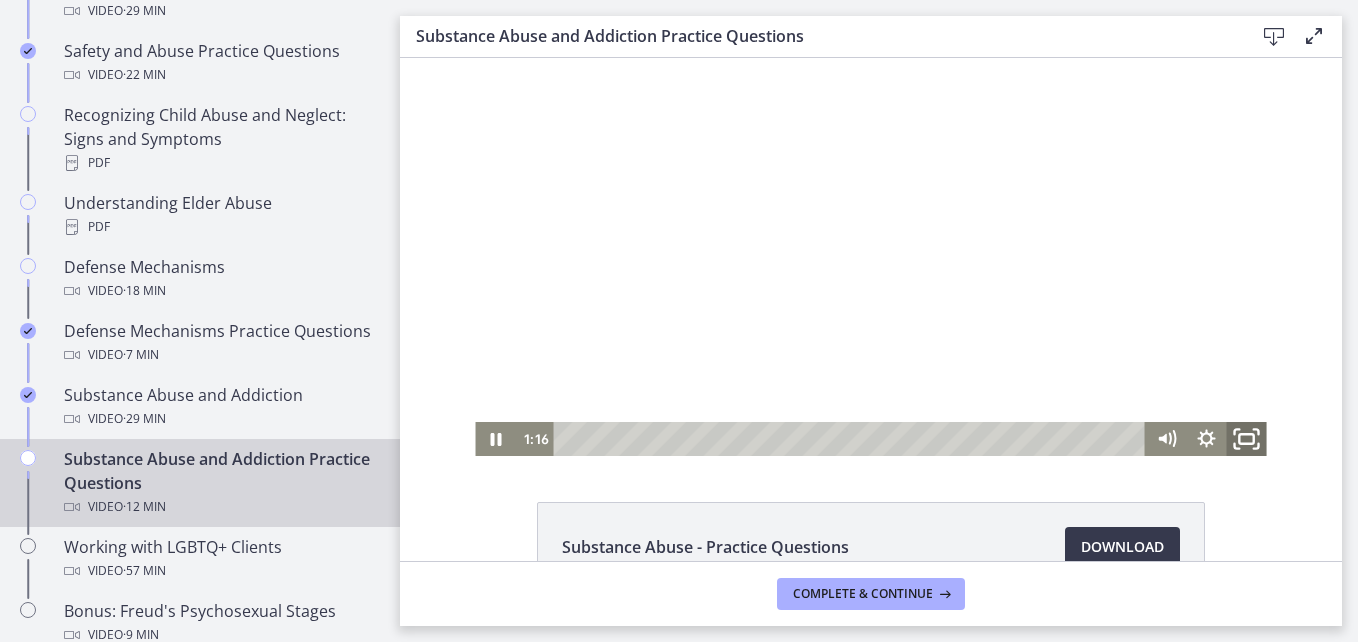click 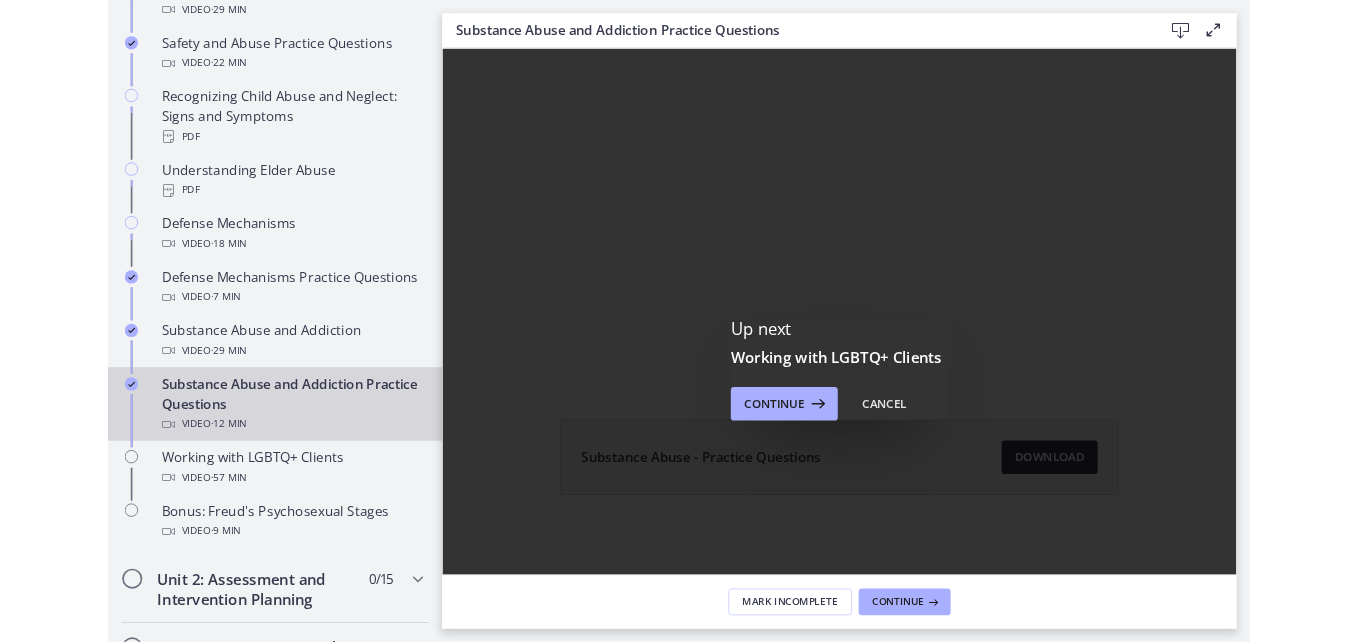 scroll, scrollTop: 0, scrollLeft: 0, axis: both 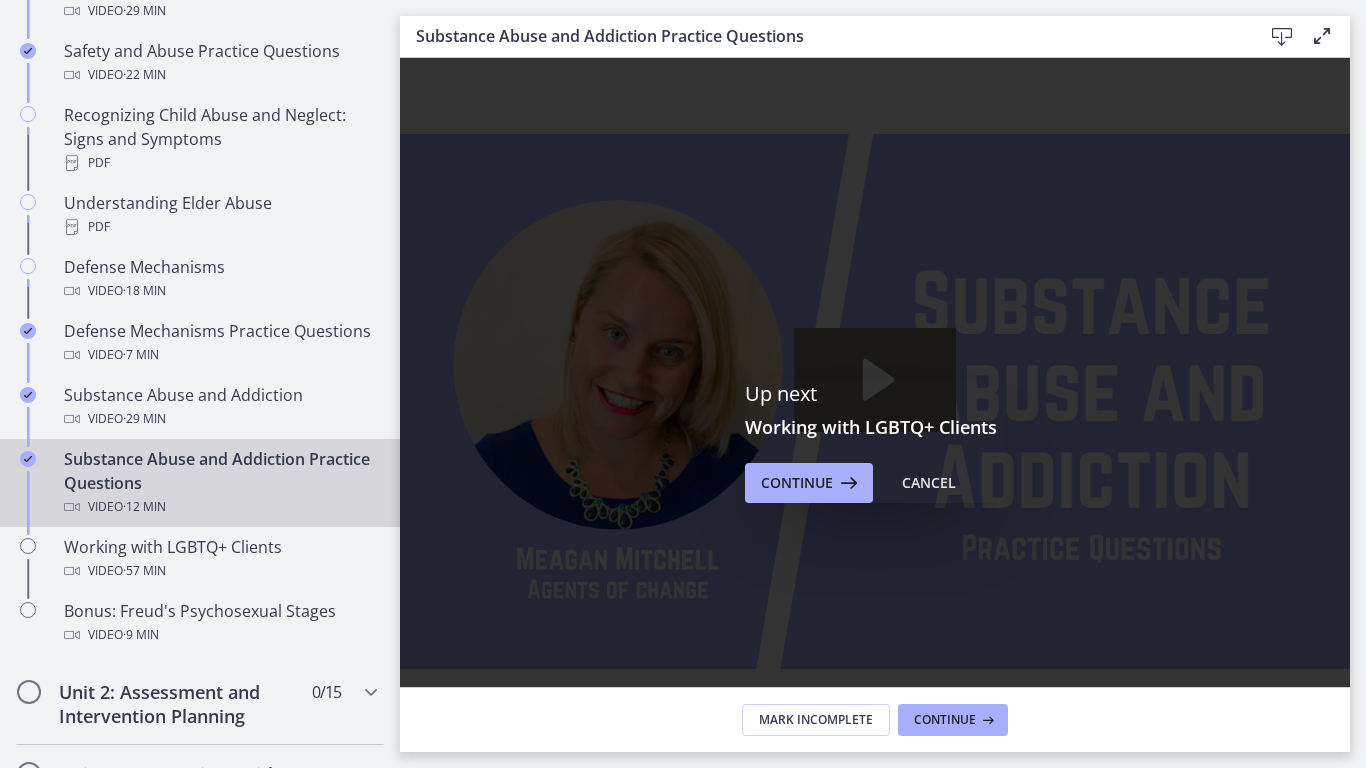 click 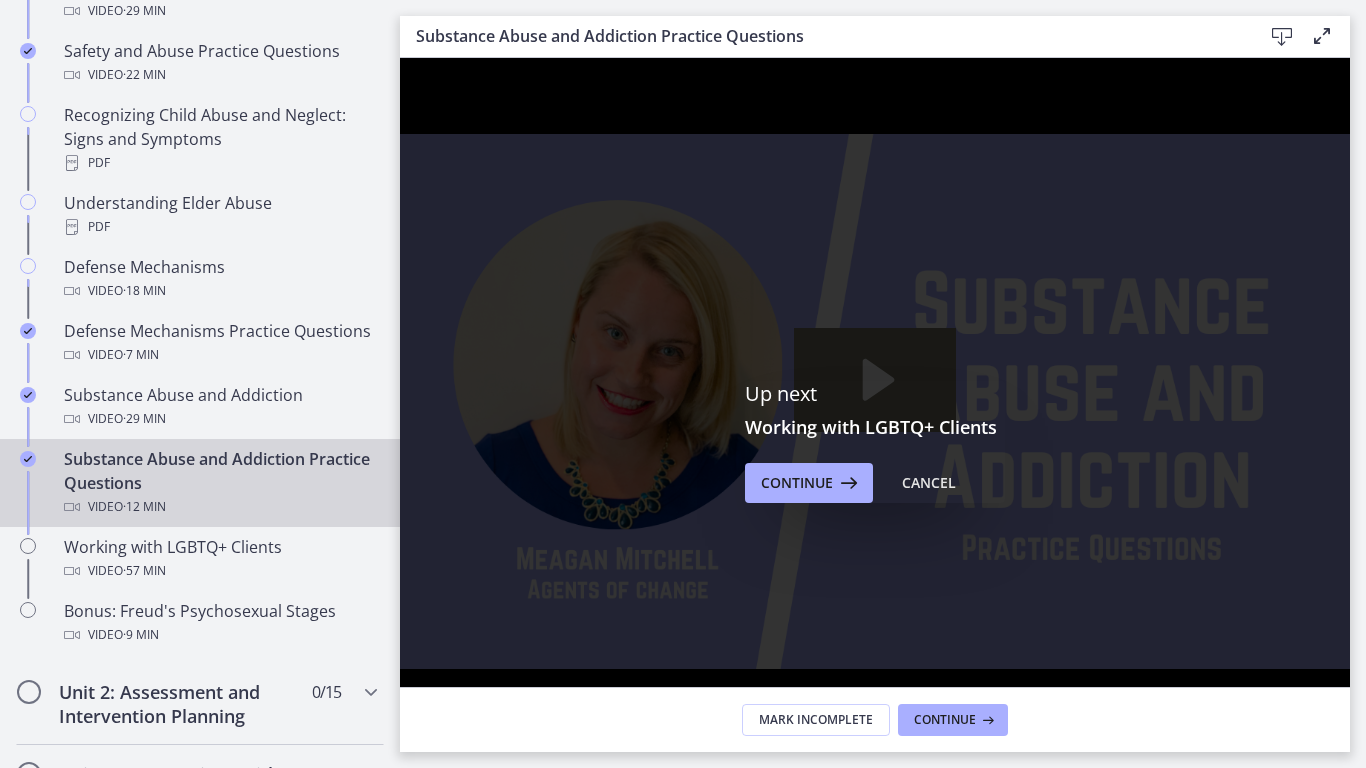 click 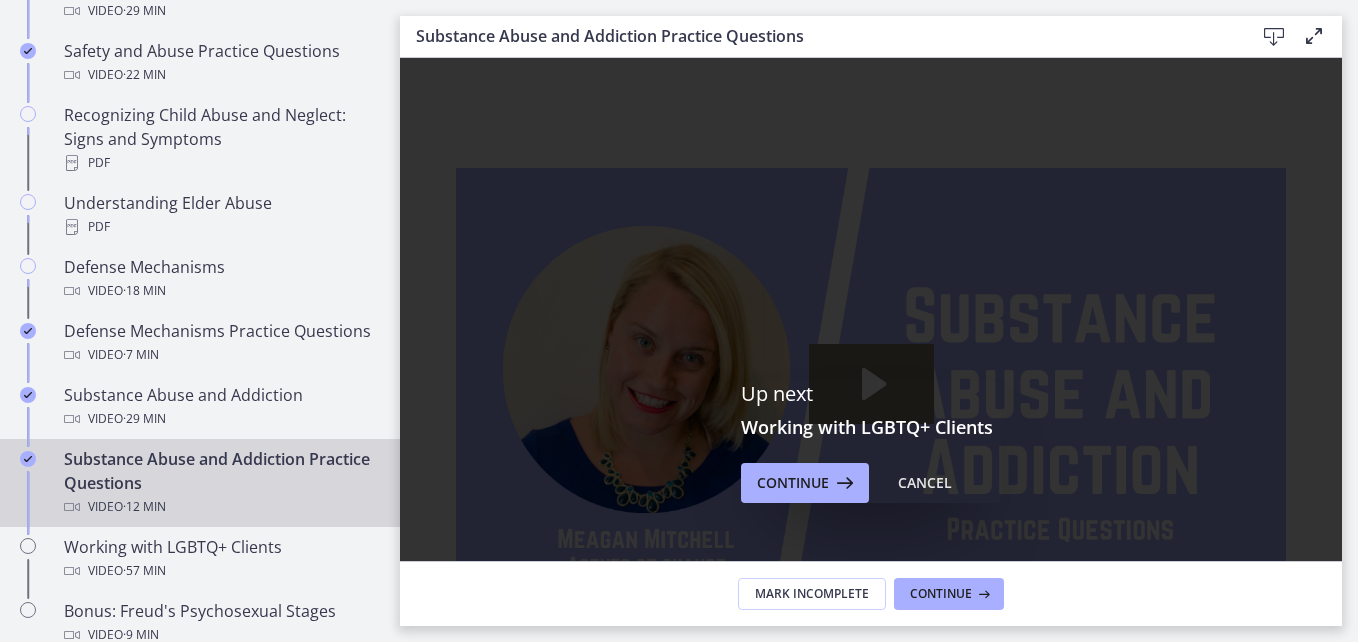 click on "Substance Abuse and Addiction Practice Questions
Video
·  12 min" at bounding box center [220, 483] 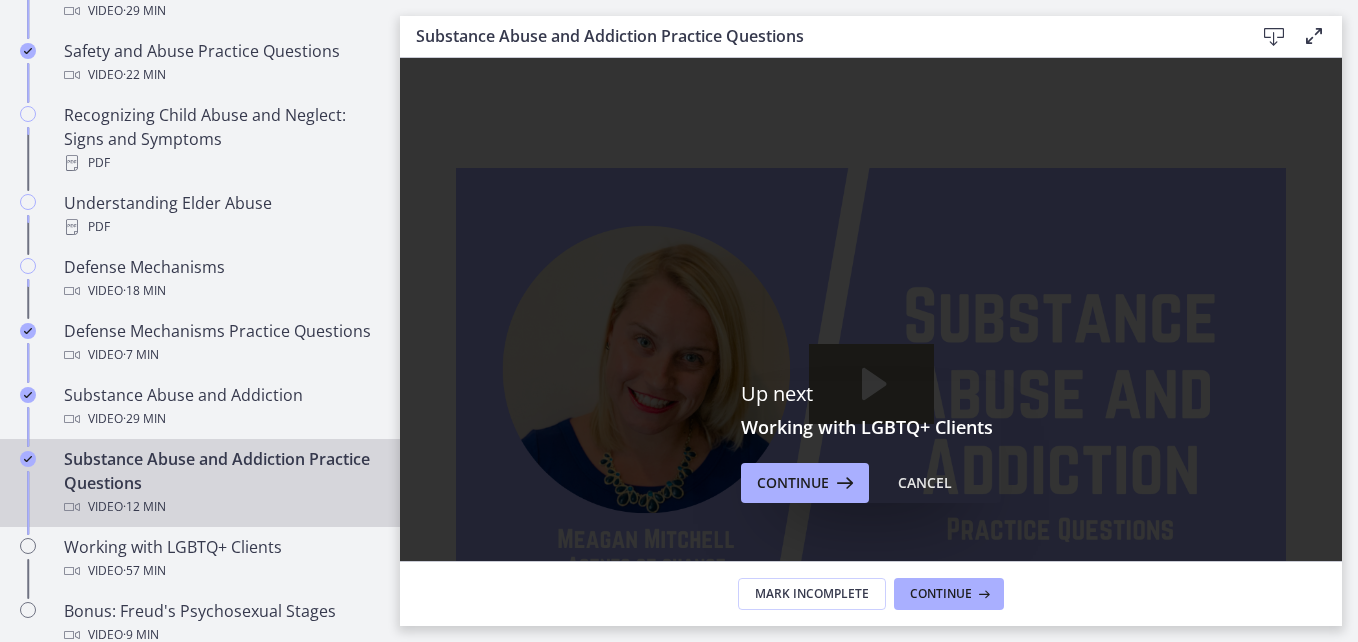 click on "Substance Abuse and Addiction Practice Questions
Video
·  12 min" at bounding box center (220, 483) 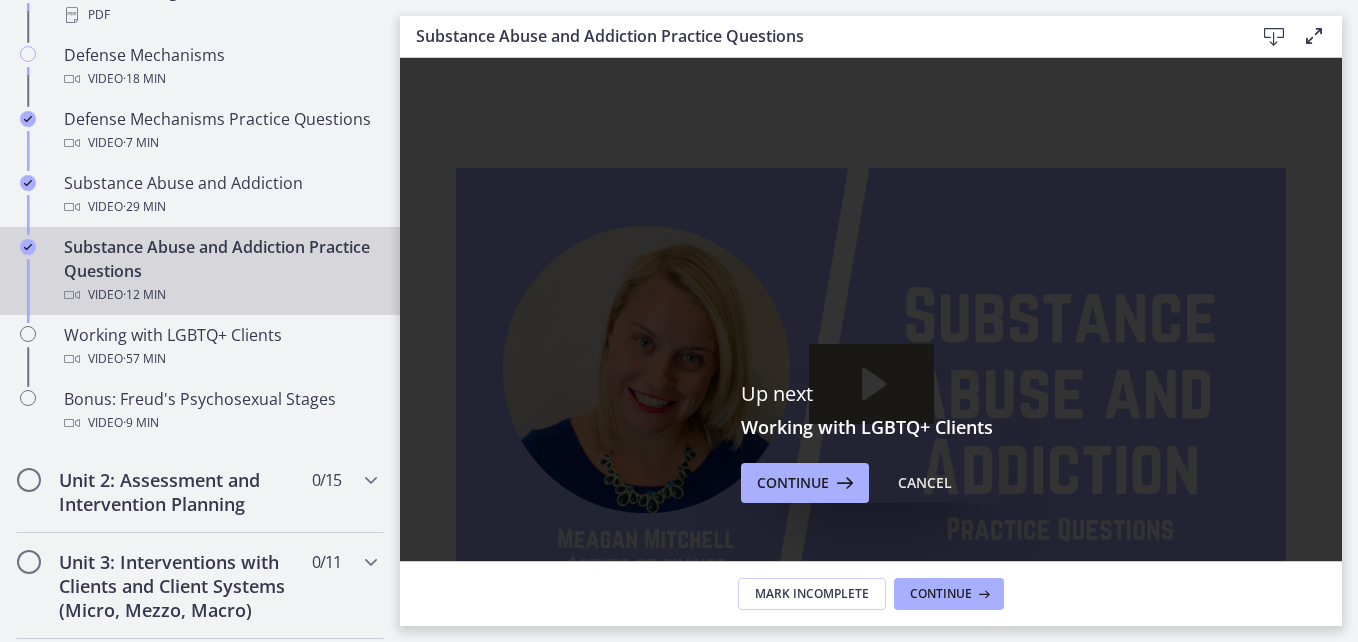 scroll, scrollTop: 1197, scrollLeft: 0, axis: vertical 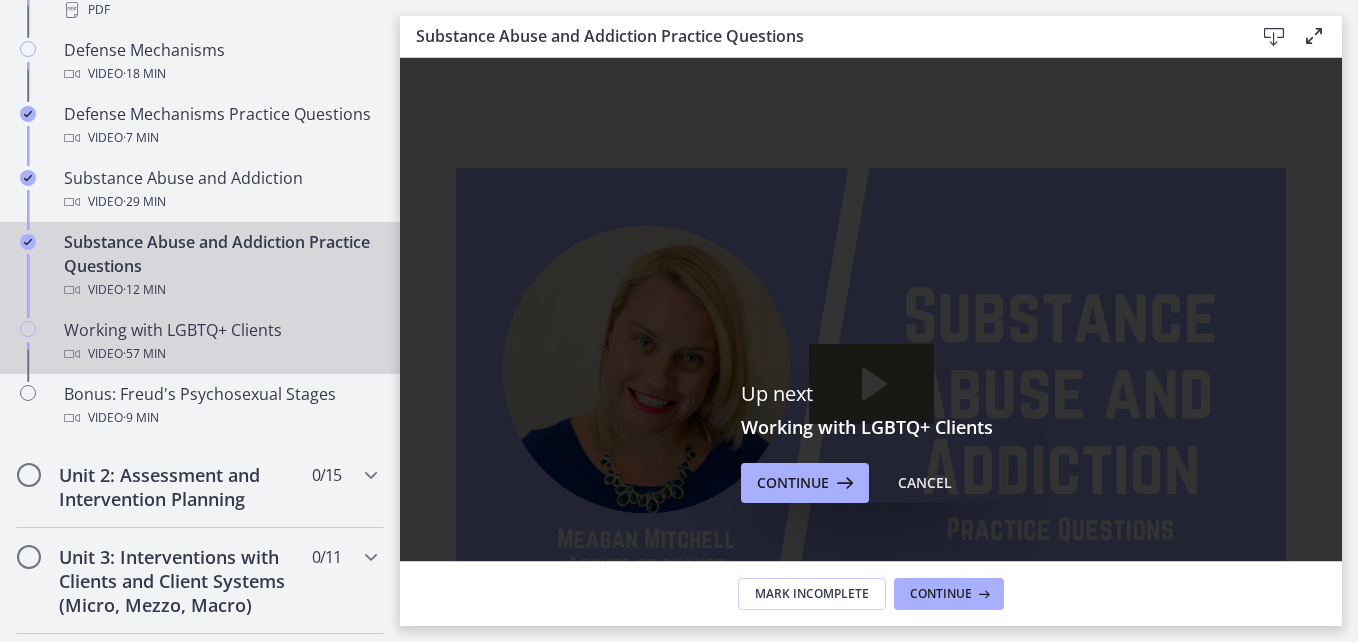click on "Video
·  57 min" at bounding box center (220, 354) 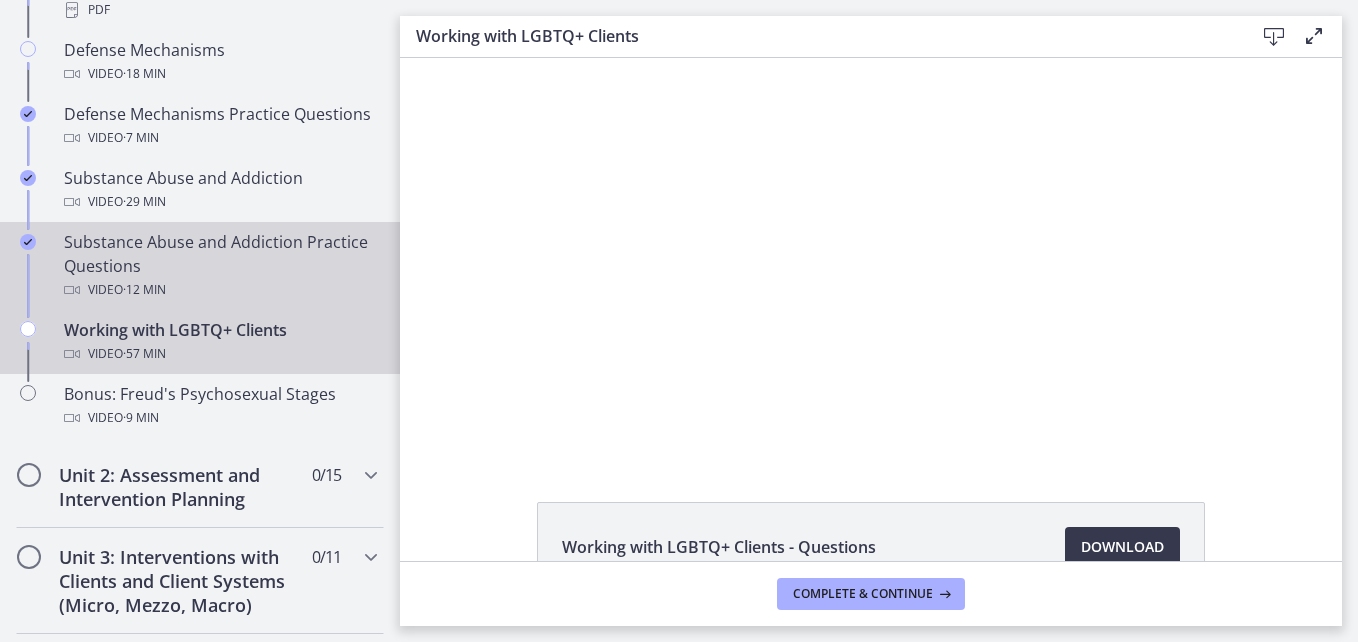 click on "Substance Abuse and Addiction Practice Questions
Video
·  12 min" at bounding box center (220, 266) 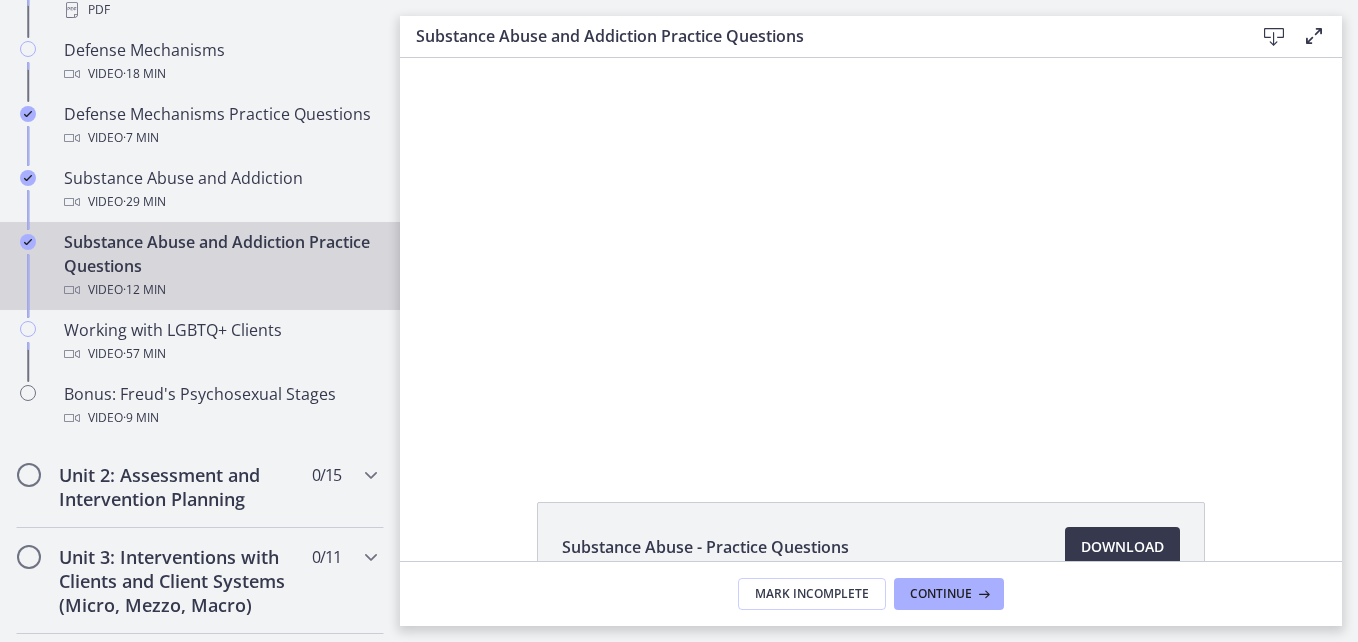 scroll, scrollTop: 0, scrollLeft: 0, axis: both 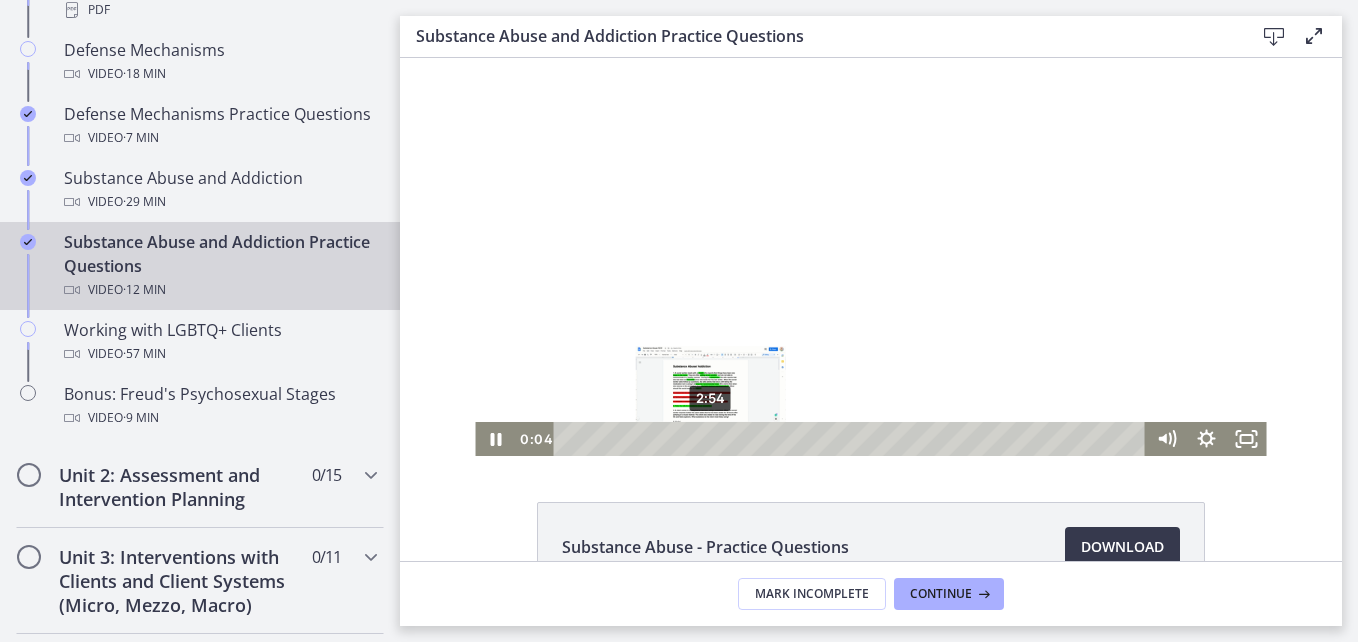 click on "2:54" at bounding box center [852, 439] 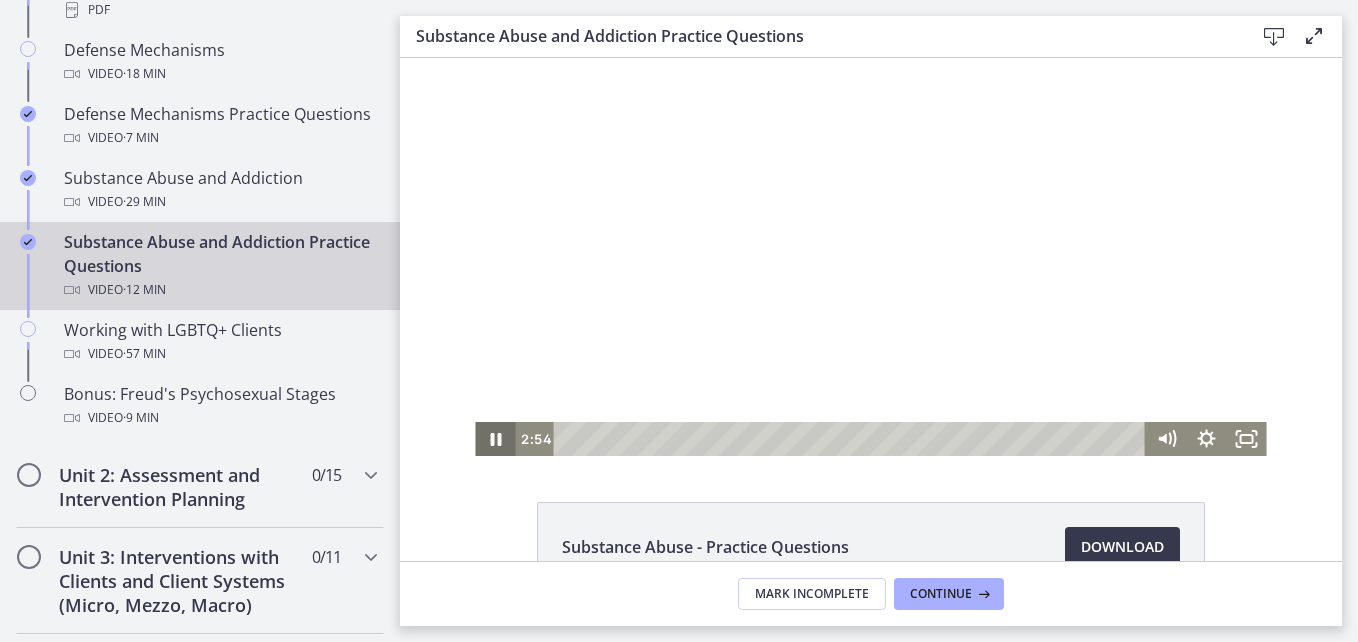click 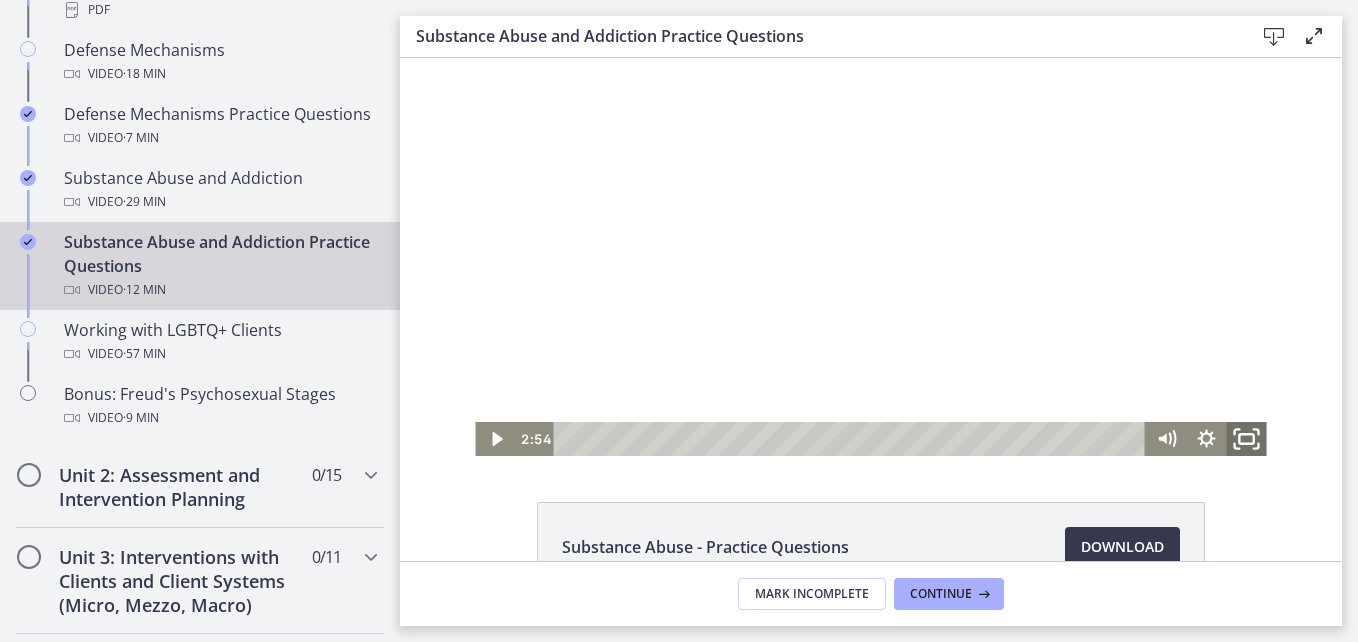 click 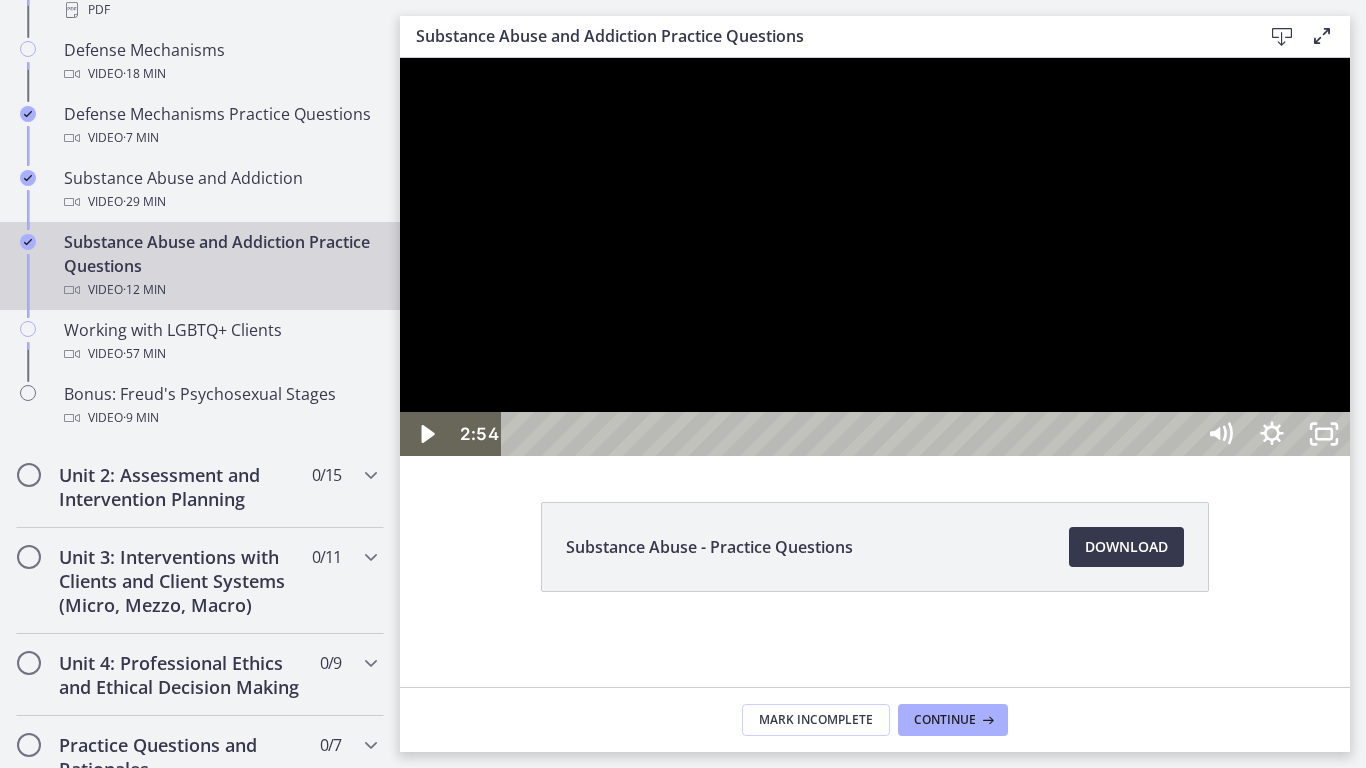 drag, startPoint x: 1707, startPoint y: 301, endPoint x: 1709, endPoint y: 358, distance: 57.035076 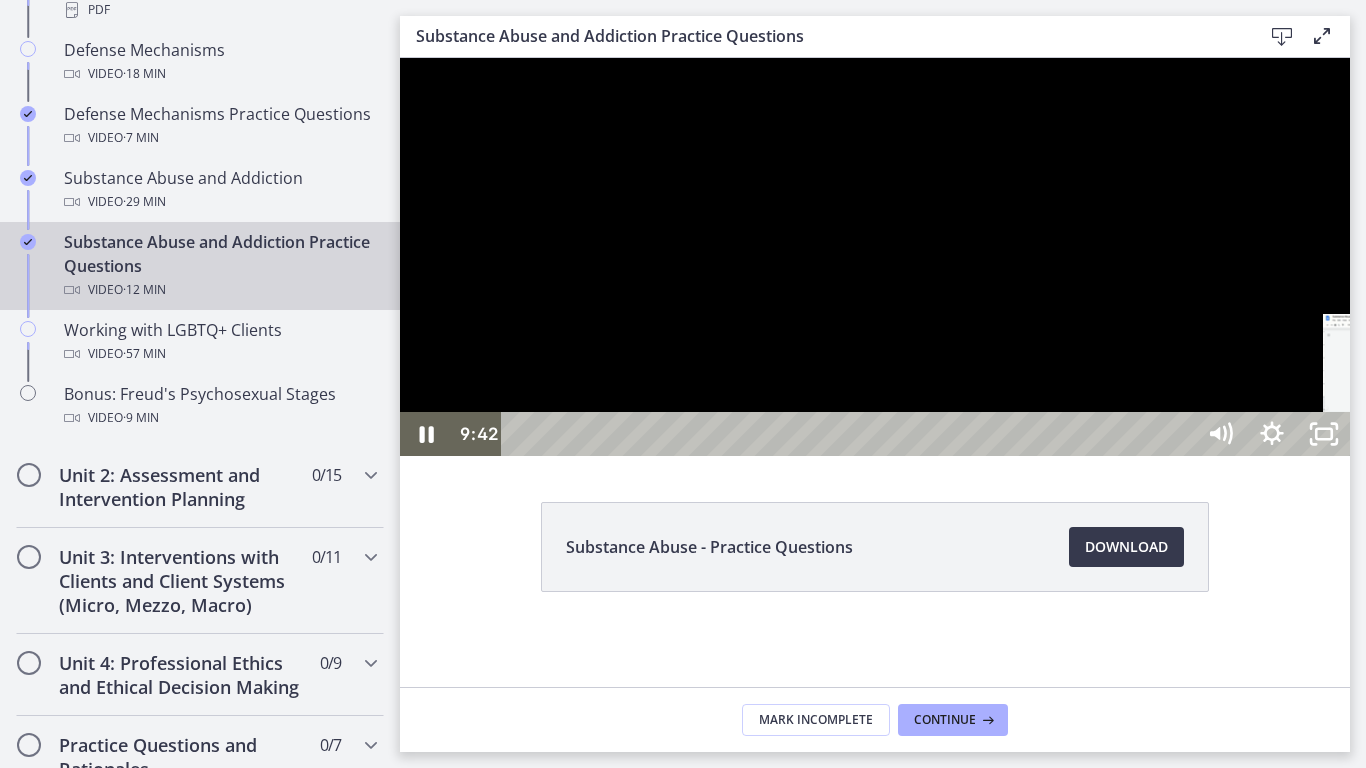 click on "9:42" at bounding box center [851, 434] 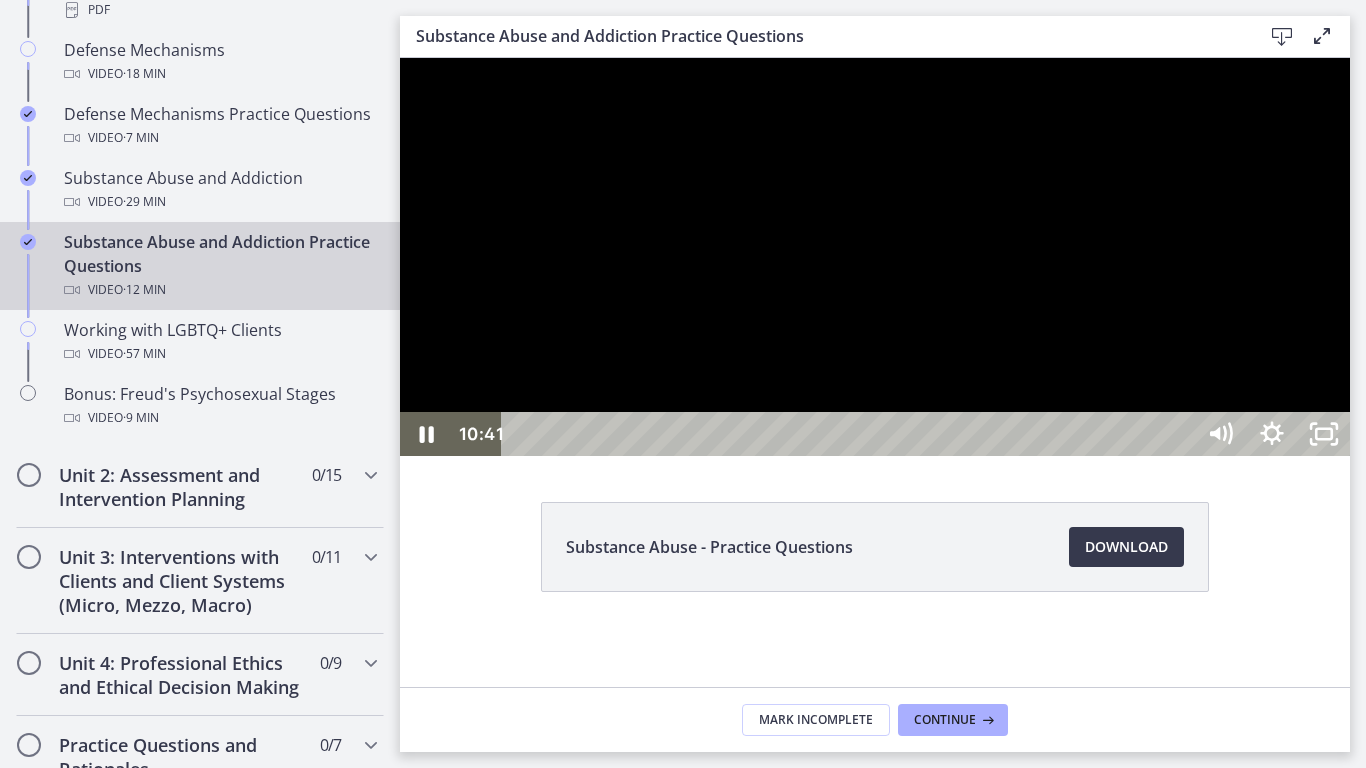 click on "10:41" at bounding box center (851, 434) 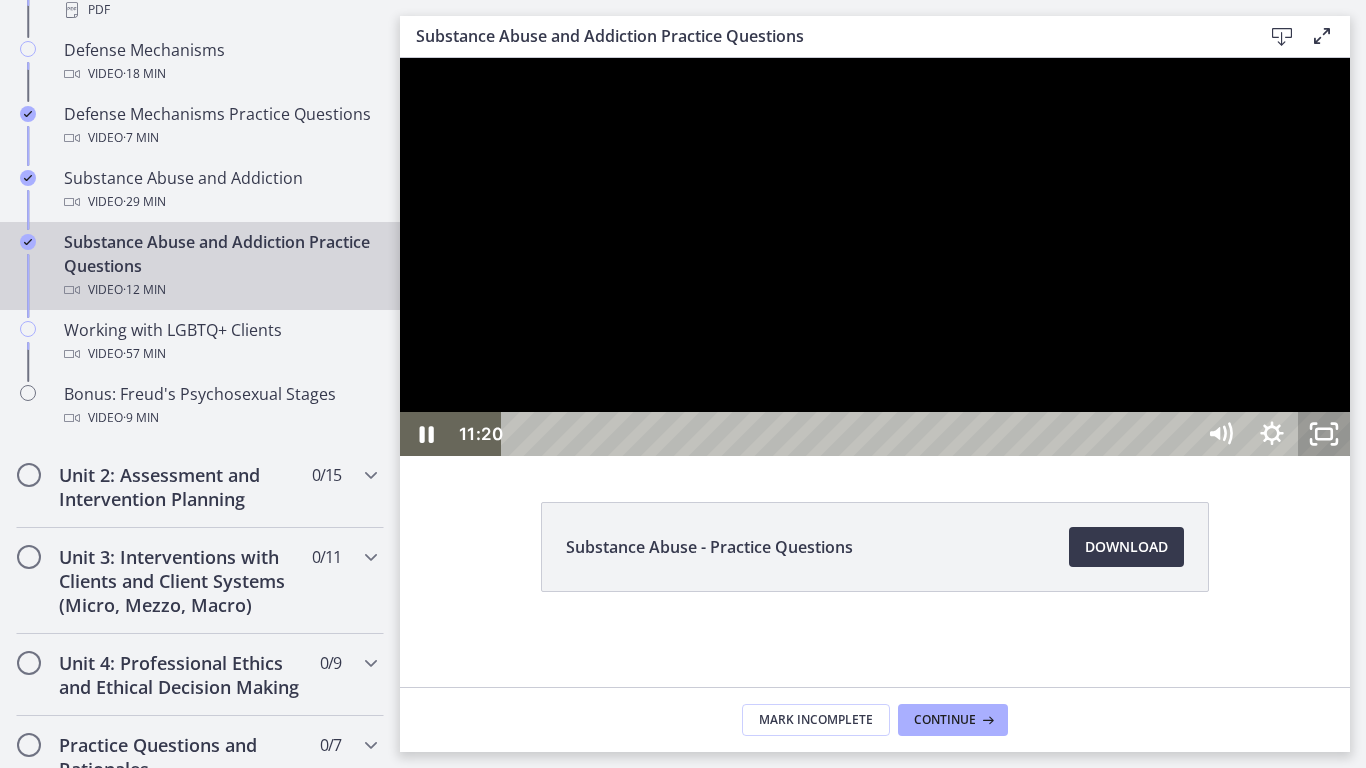 click 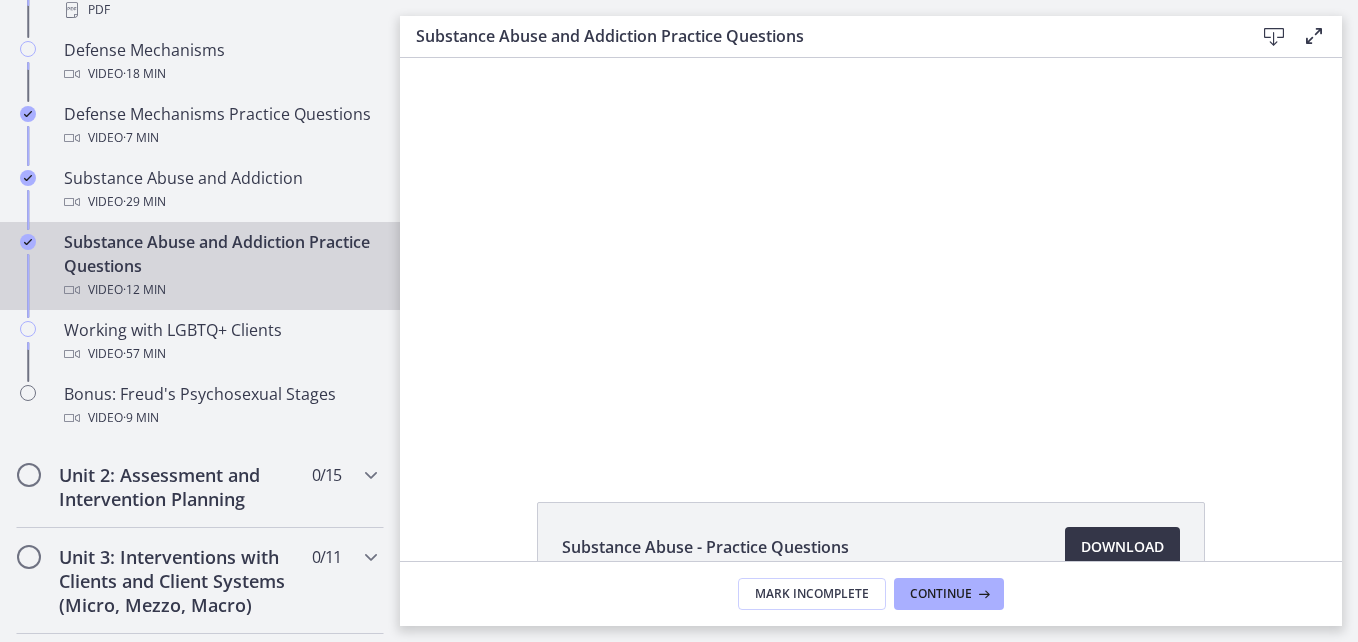 click on "Download
Opens in a new window" at bounding box center [1122, 547] 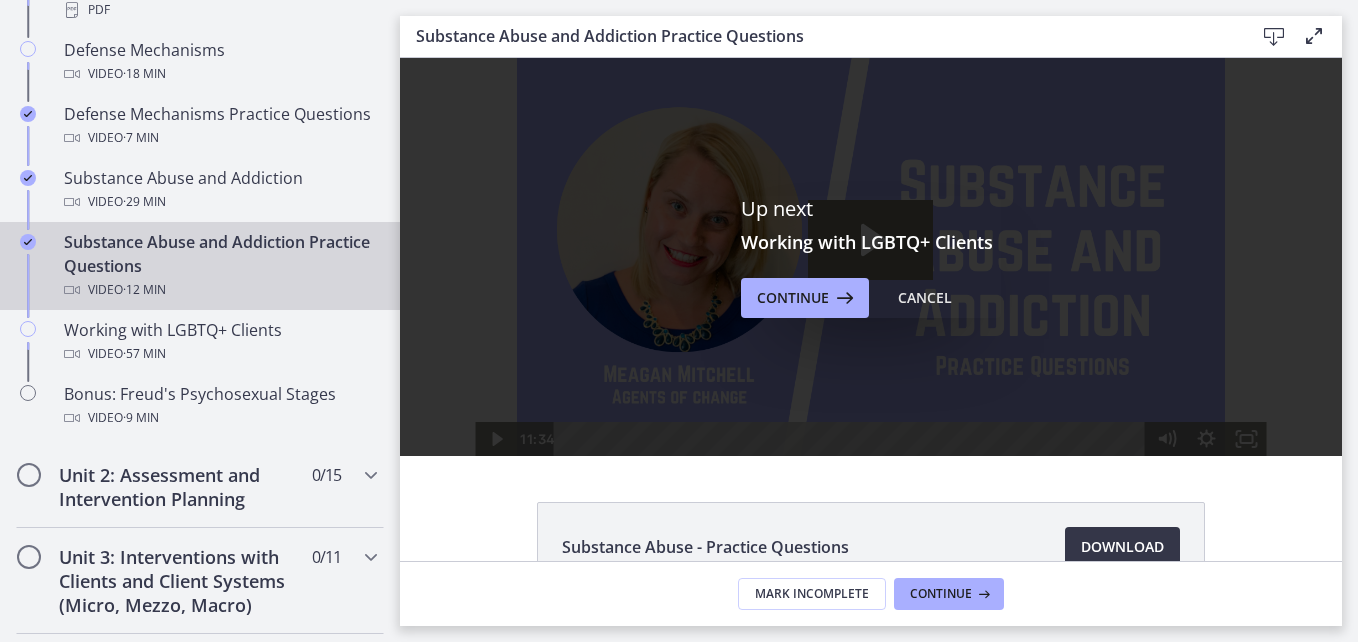 scroll, scrollTop: 0, scrollLeft: 0, axis: both 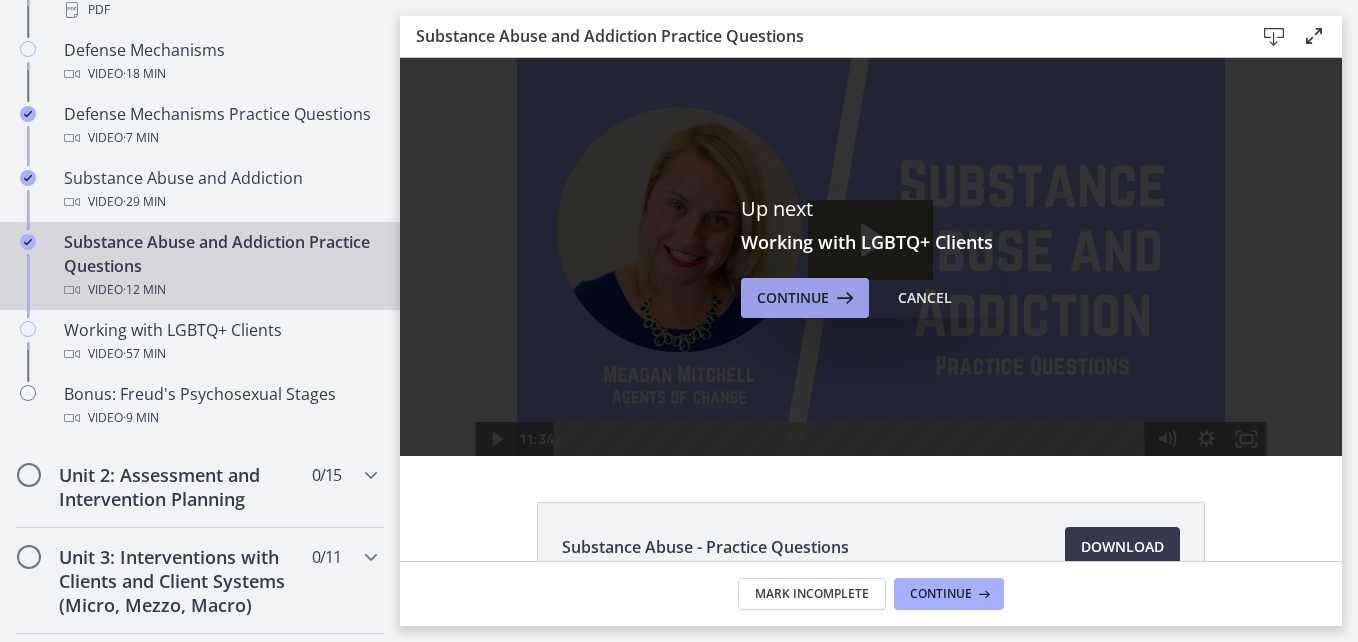 click on "Continue" at bounding box center [793, 298] 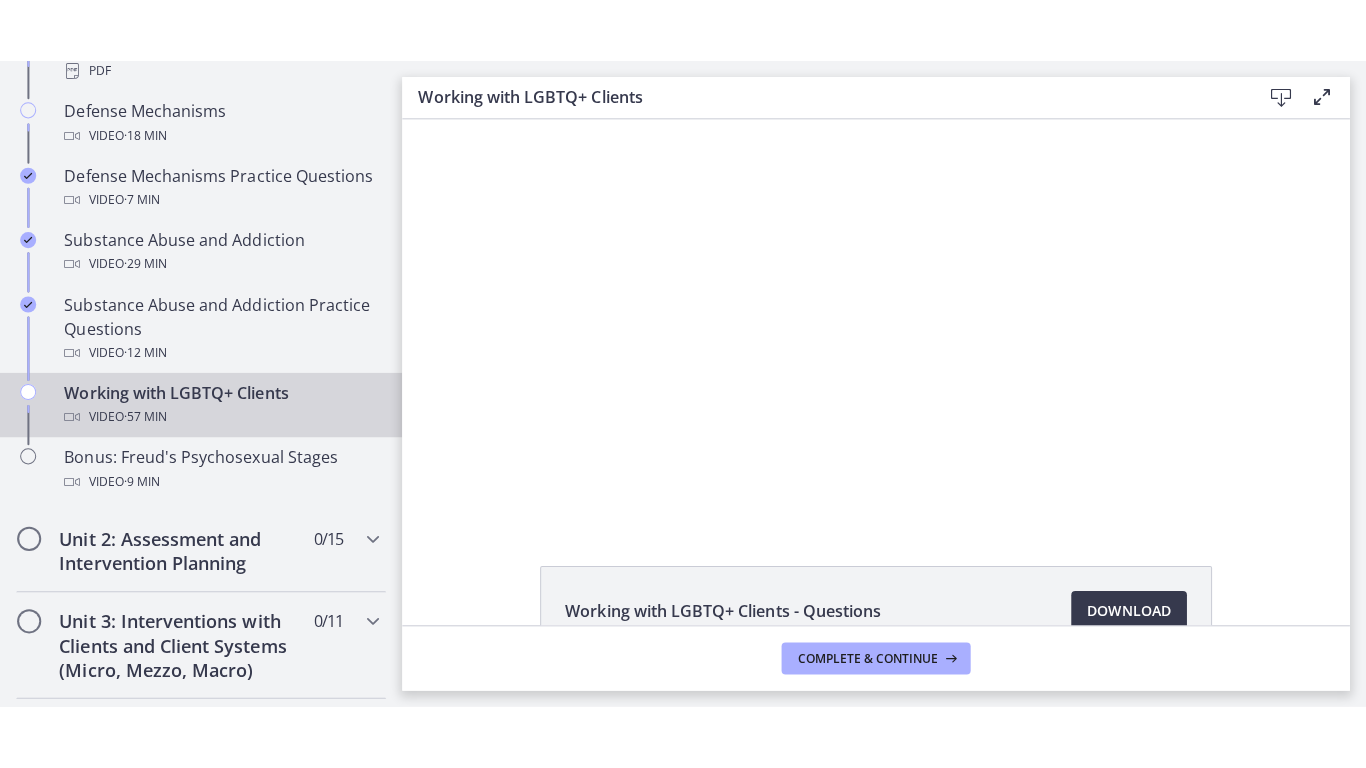 scroll, scrollTop: 0, scrollLeft: 0, axis: both 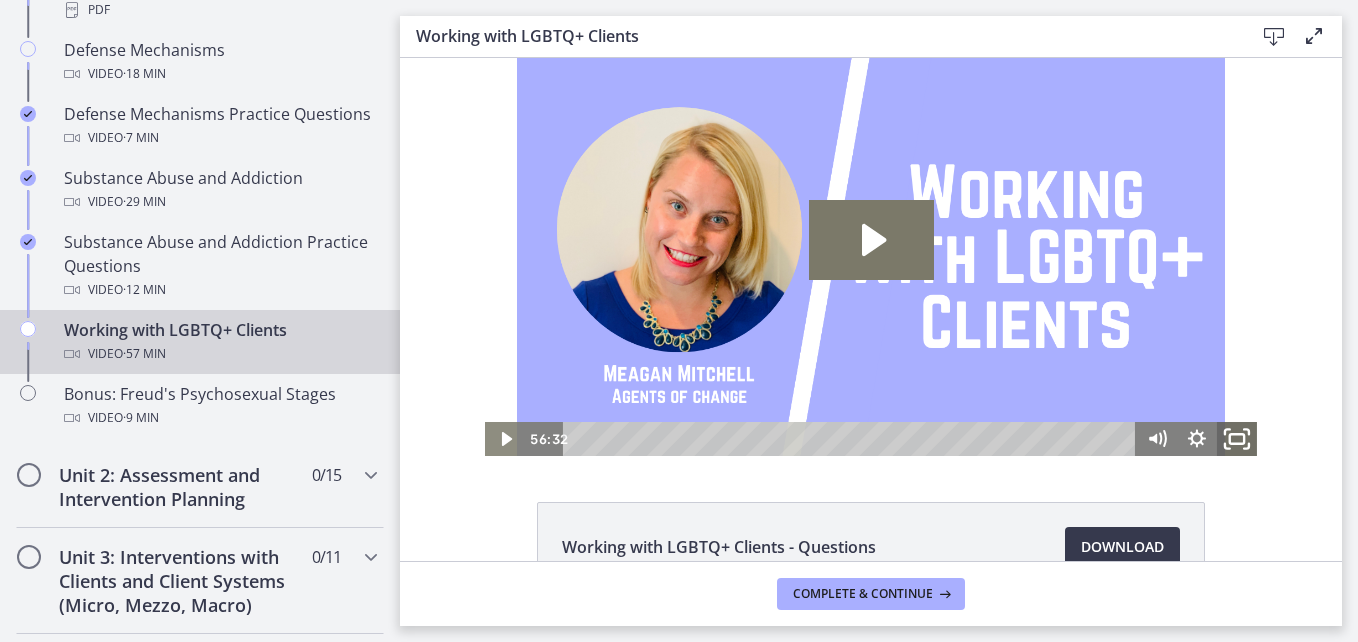 click 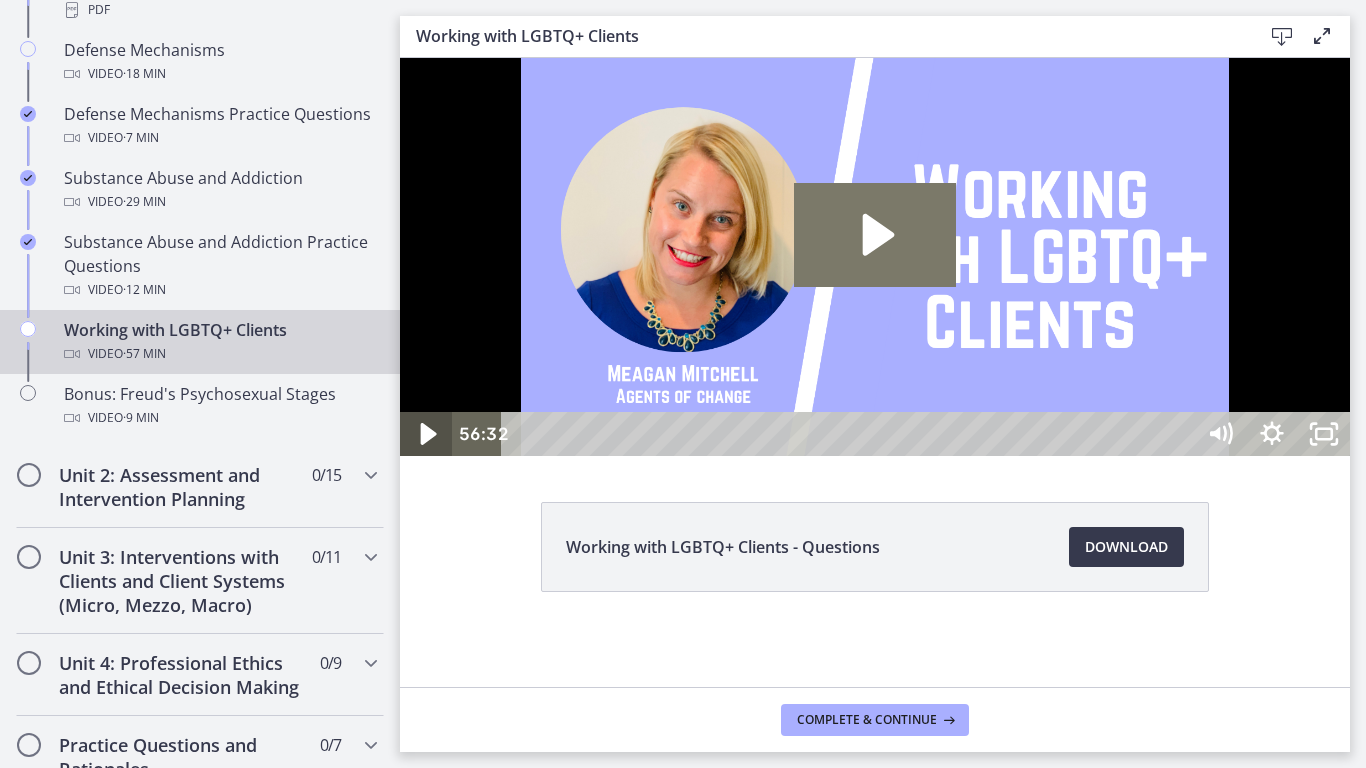 click 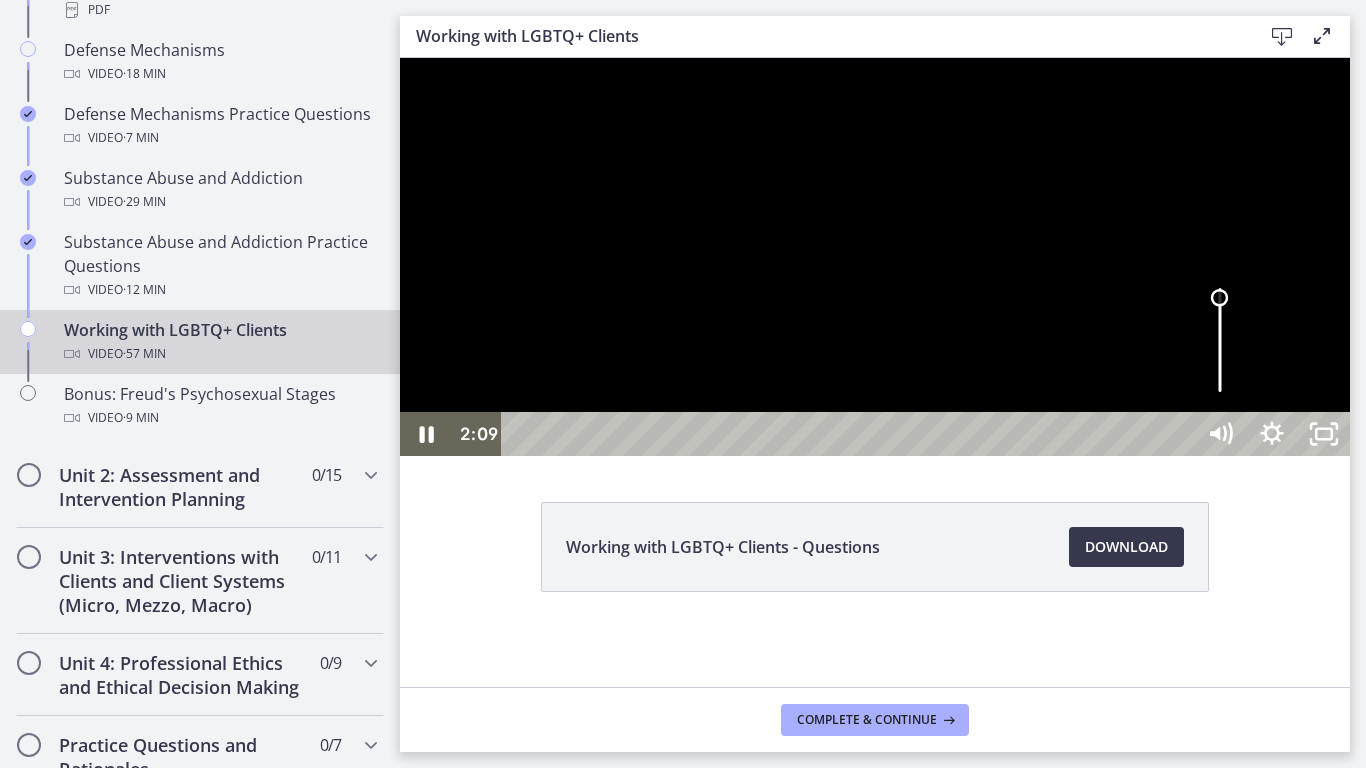 drag, startPoint x: 1634, startPoint y: 691, endPoint x: 1633, endPoint y: 668, distance: 23.021729 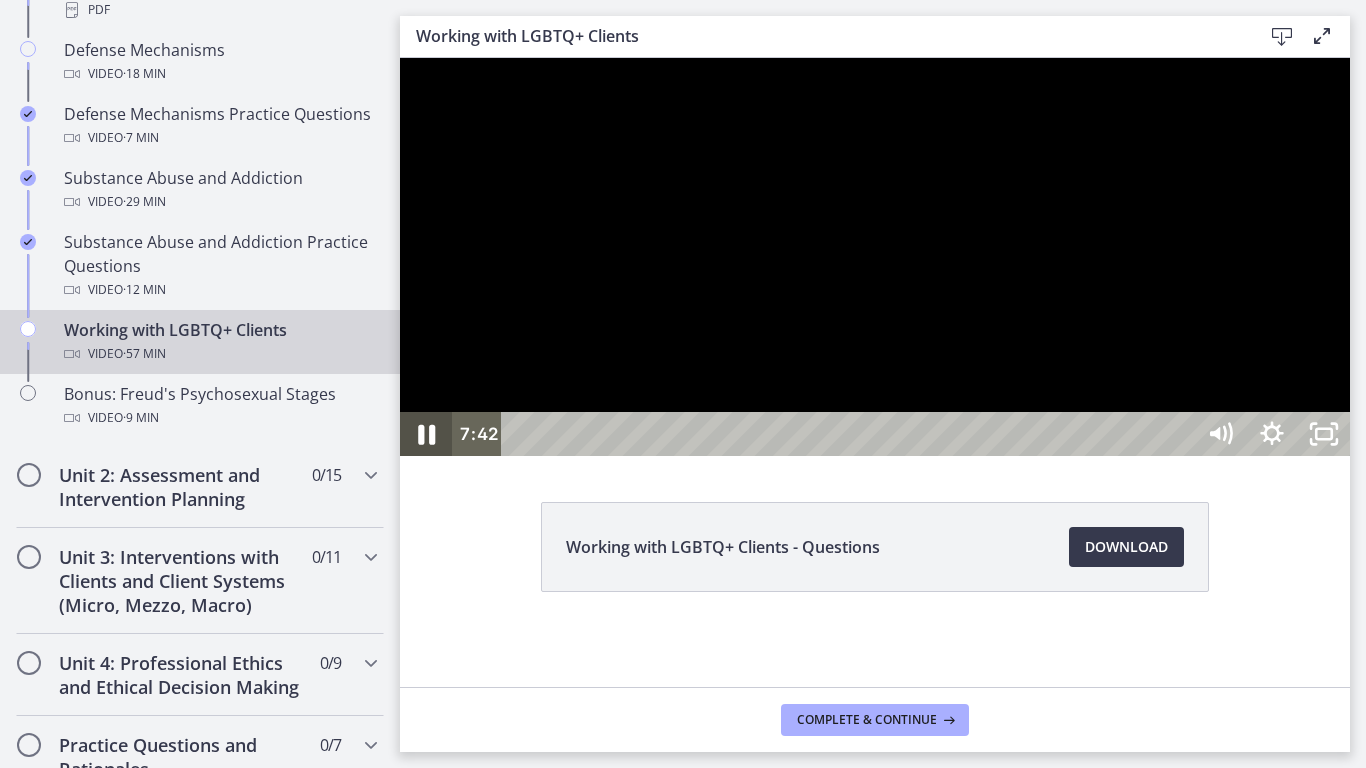 click 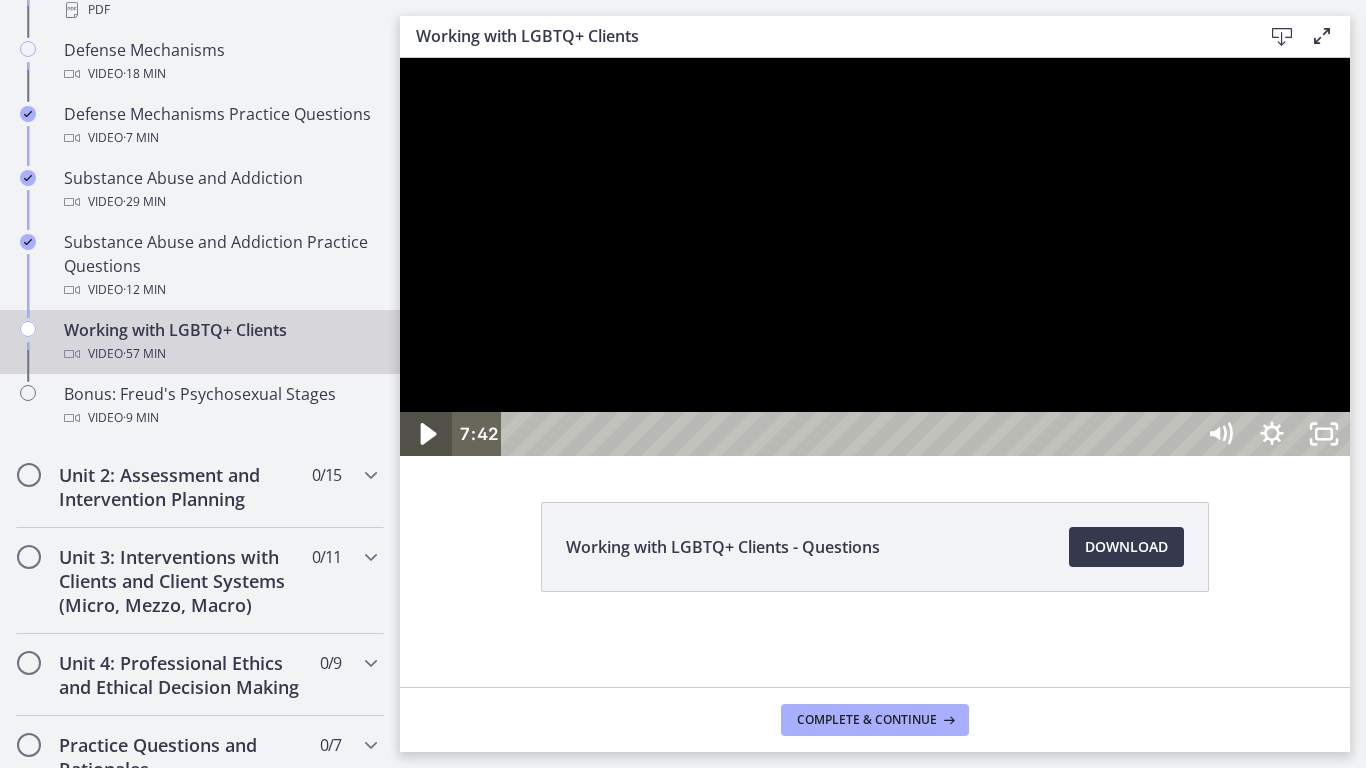 click 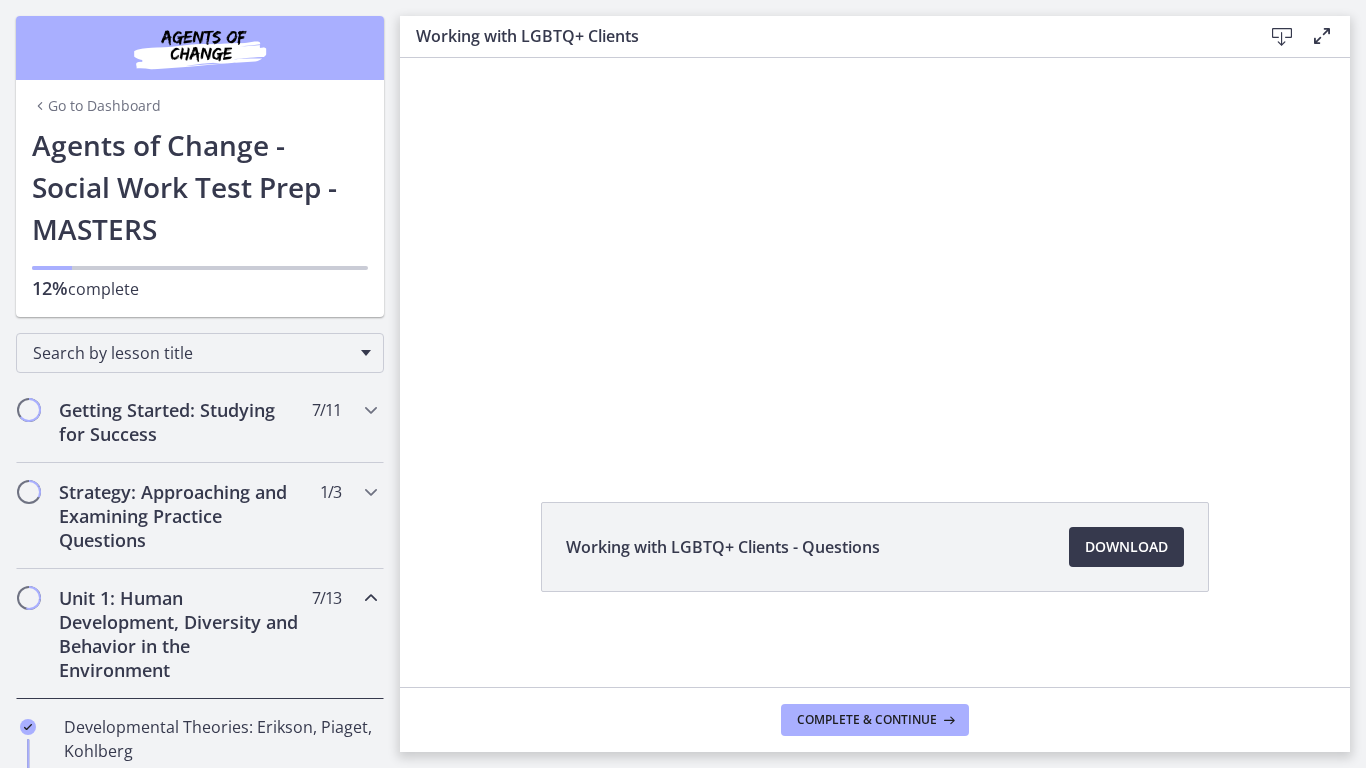 scroll, scrollTop: 0, scrollLeft: 0, axis: both 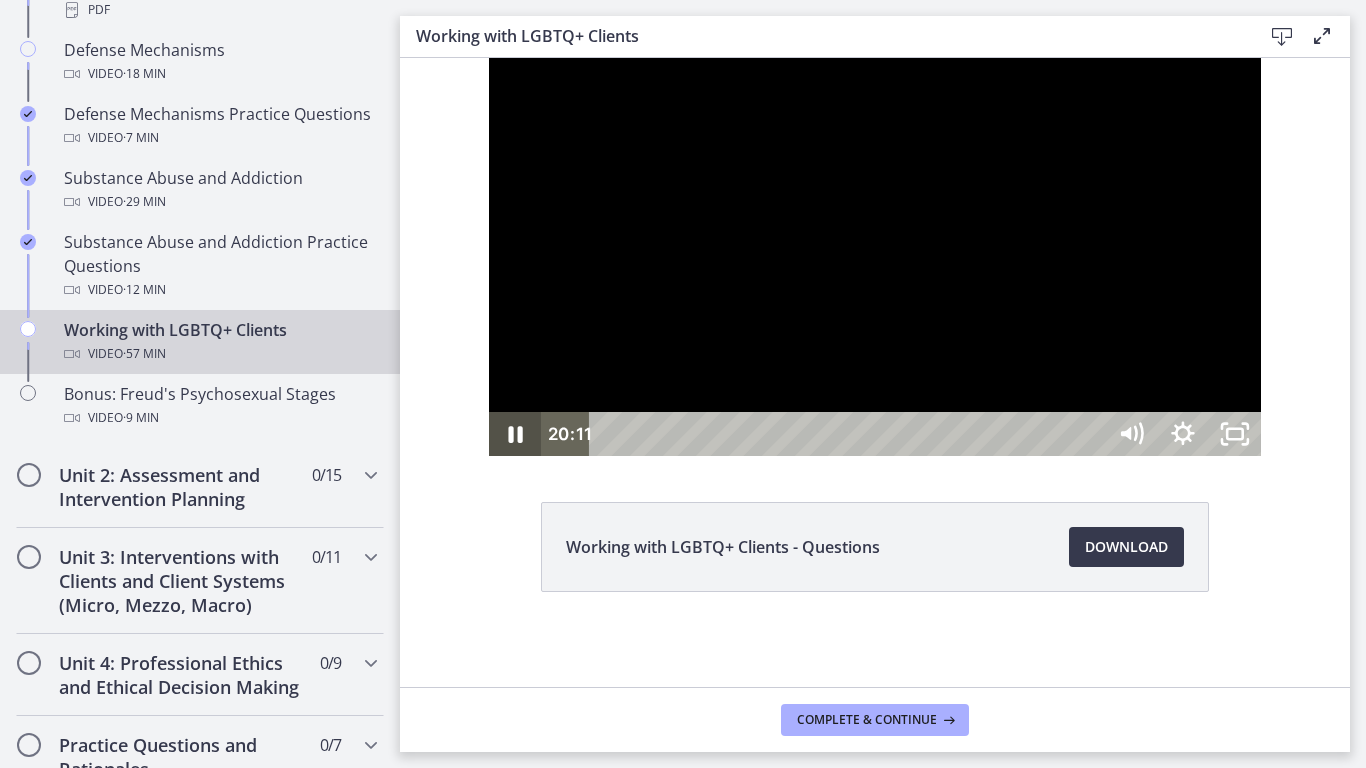 click 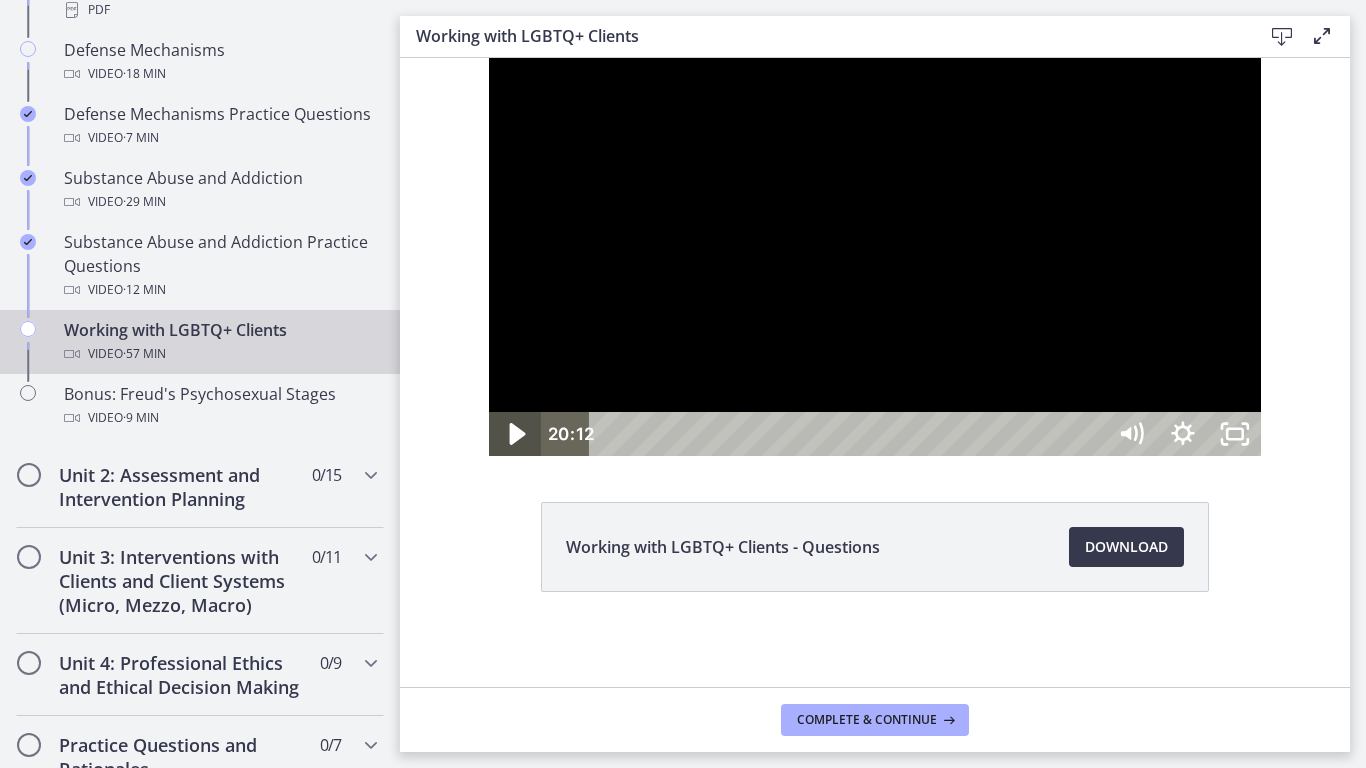 click 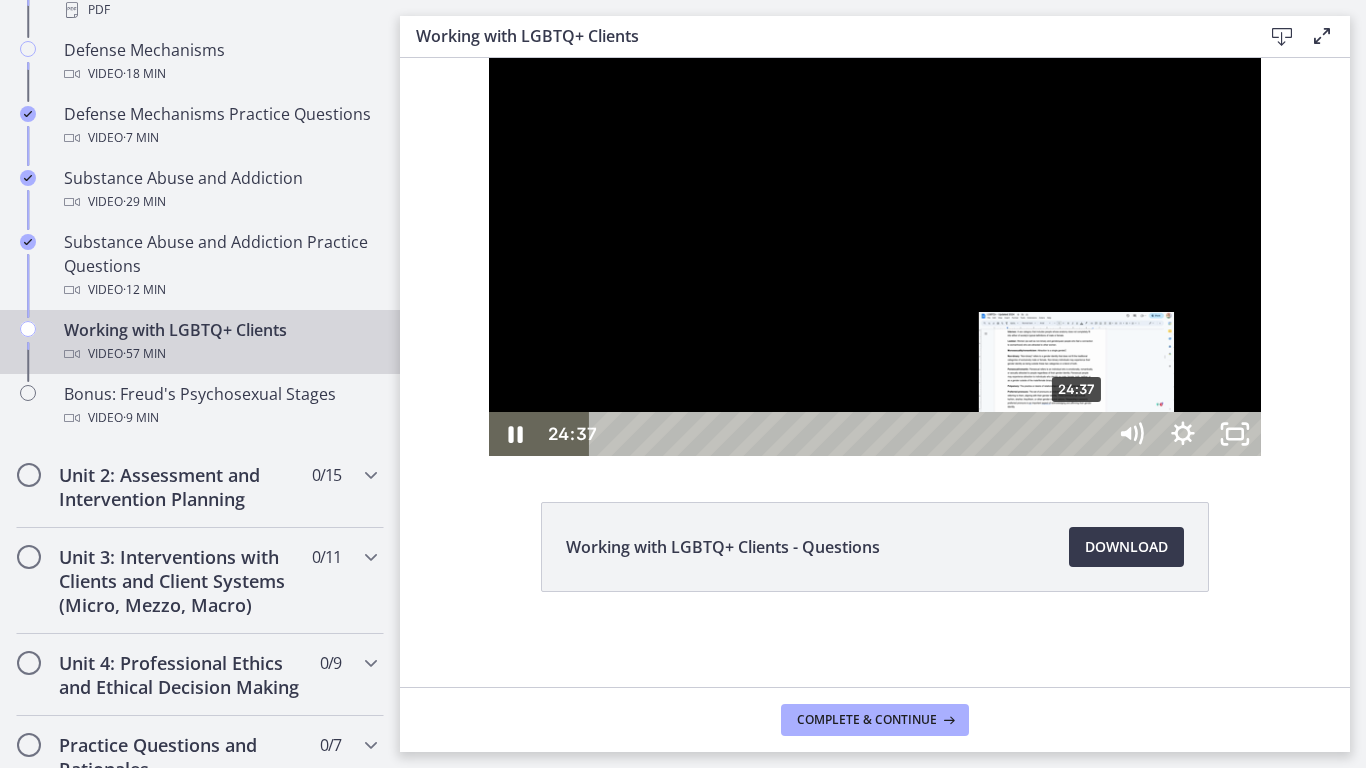 click at bounding box center (1076, 434) 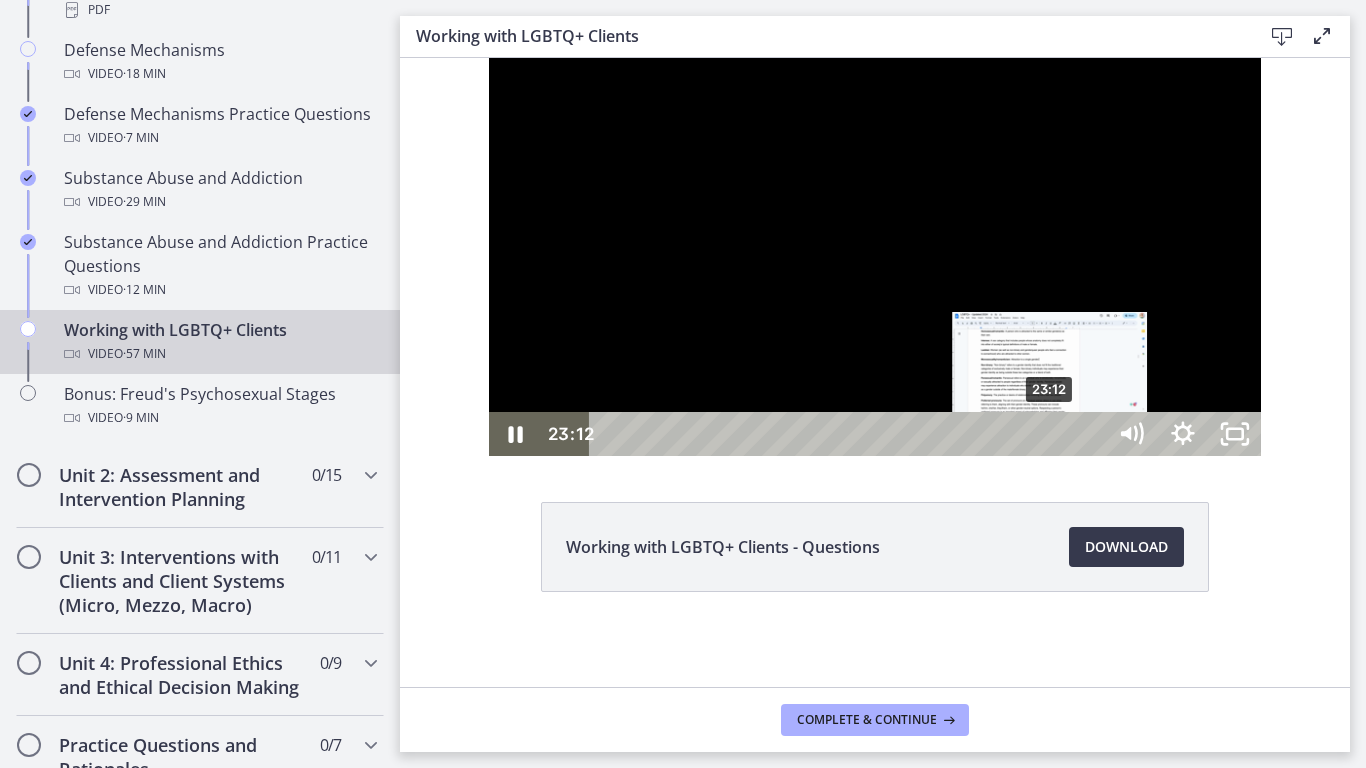 drag, startPoint x: 990, startPoint y: 804, endPoint x: 979, endPoint y: 806, distance: 11.18034 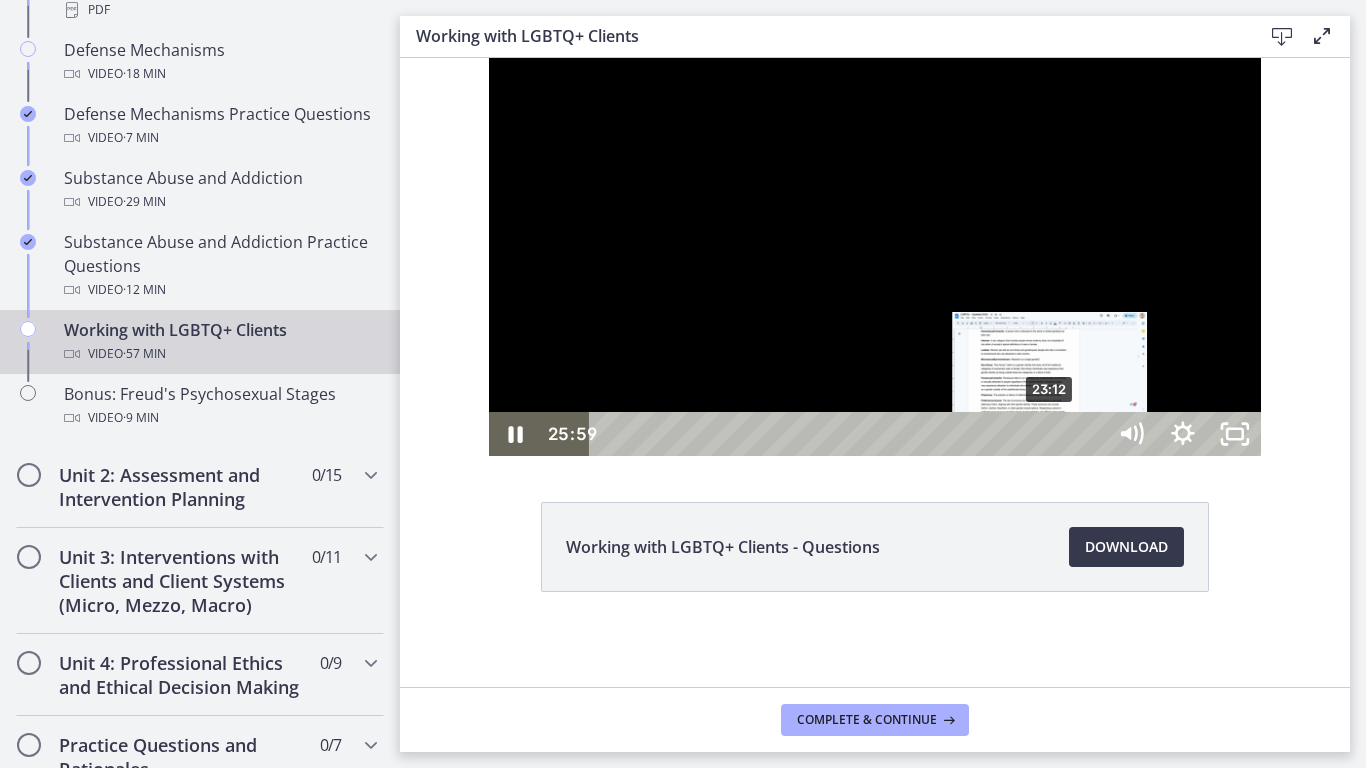 click on "23:12" at bounding box center [850, 434] 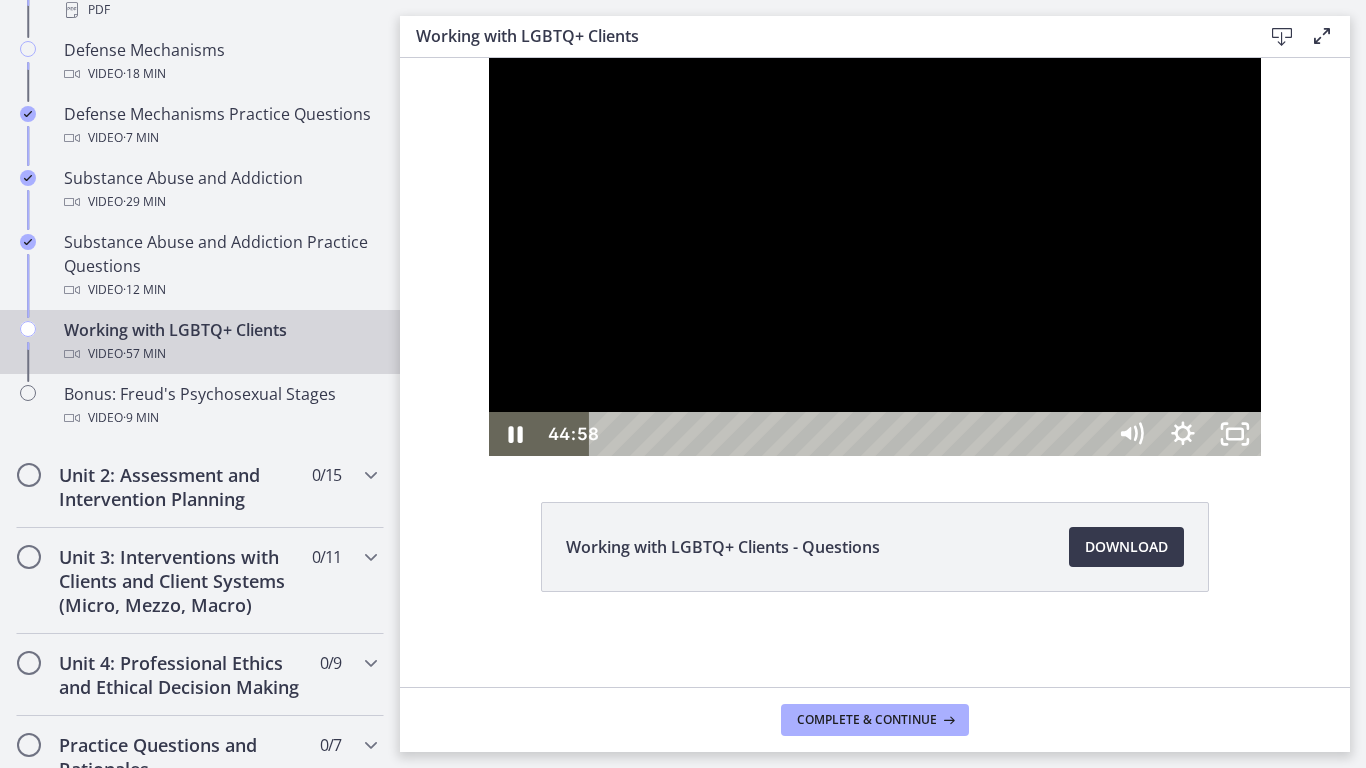 click on "Click for sound
@keyframes VOLUME_SMALL_WAVE_FLASH {
0% { opacity: 0; }
33% { opacity: 1; }
66% { opacity: 1; }
100% { opacity: 0; }
}
@keyframes VOLUME_LARGE_WAVE_FLASH {
0% { opacity: 0; }
33% { opacity: 1; }
66% { opacity: 1; }
100% { opacity: 0; }
}
.volume__small-wave {
animation: VOLUME_SMALL_WAVE_FLASH 2s infinite;
opacity: 0;
}
.volume__large-wave {
animation: VOLUME_LARGE_WAVE_FLASH 2s infinite .3s;
opacity: 0;
}
44:58 44:58" at bounding box center (875, 257) 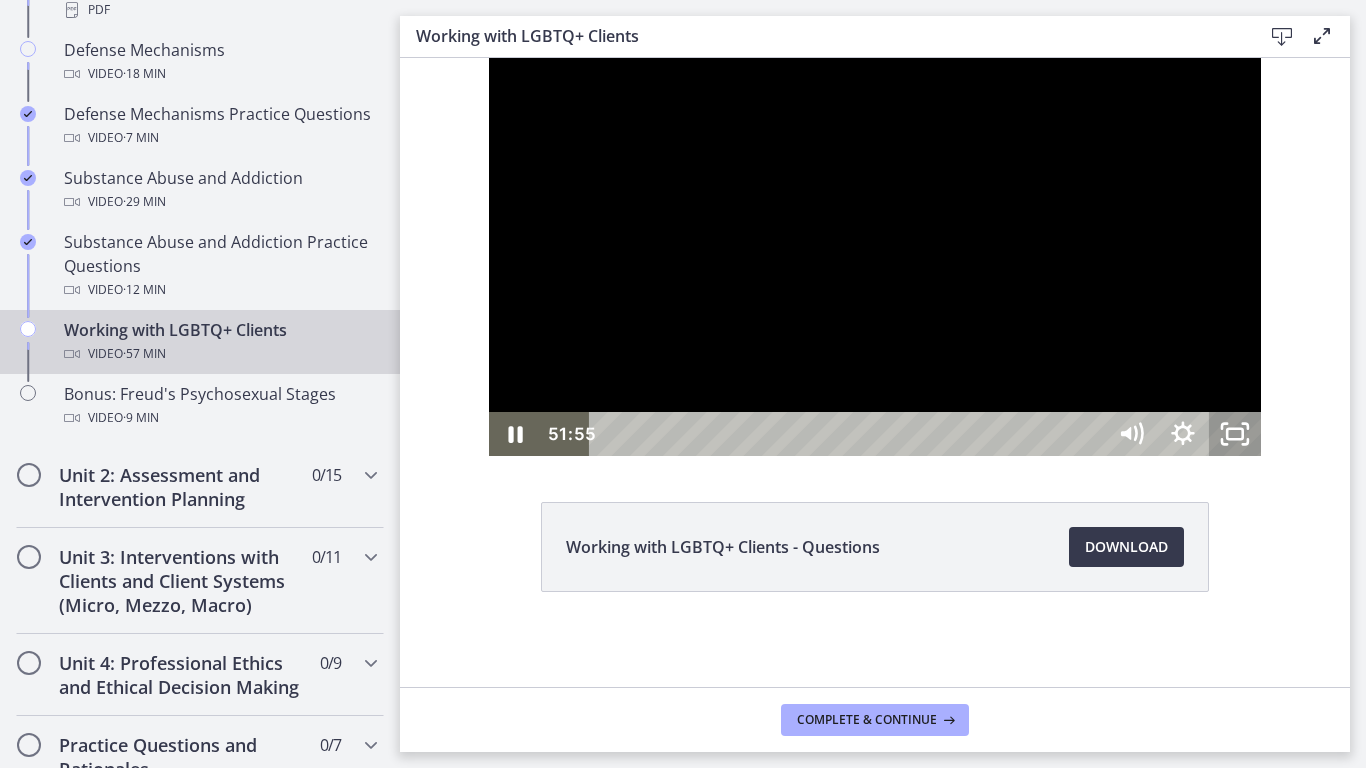 click 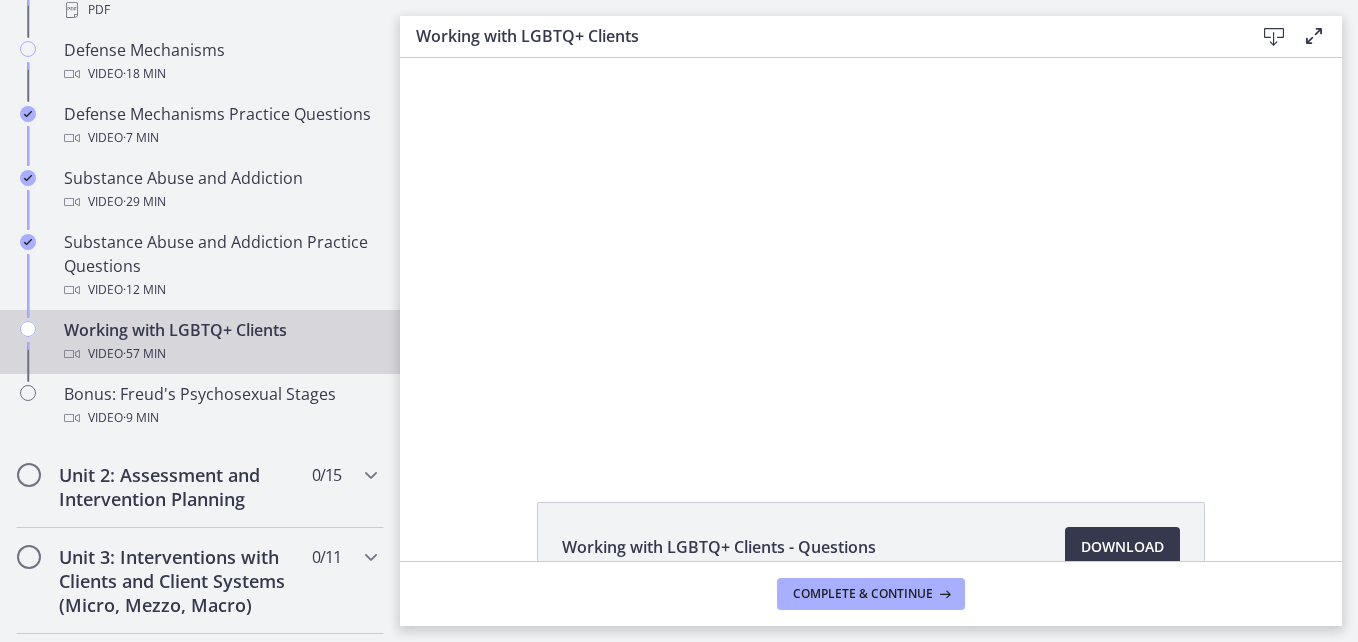 click on "Working with LGBTQ+ Clients
Video
·  57 min" at bounding box center (220, 342) 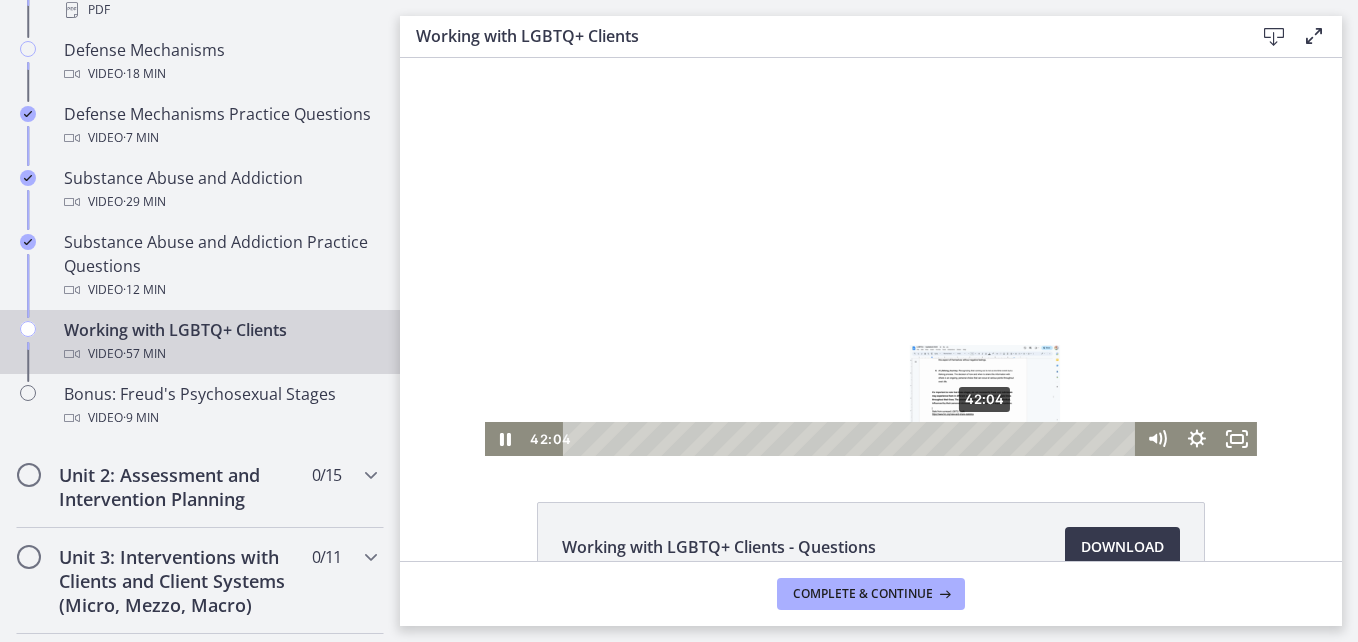 click on "42:04" at bounding box center [852, 439] 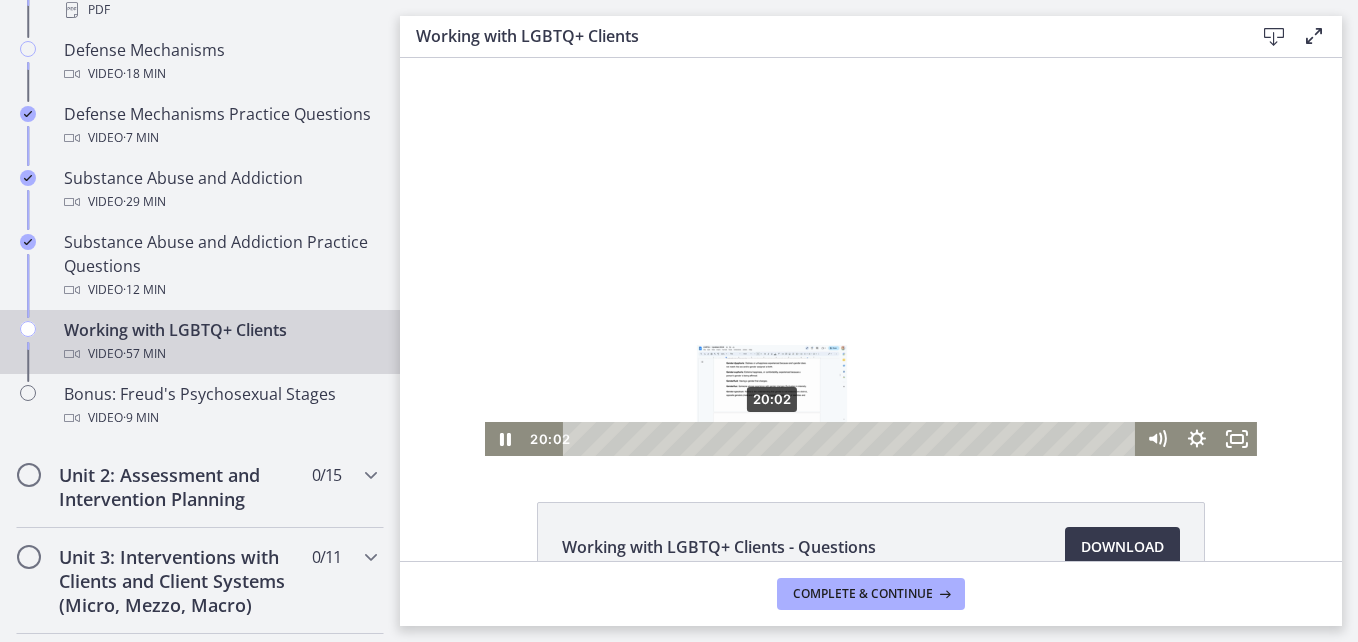 drag, startPoint x: 1071, startPoint y: 436, endPoint x: 765, endPoint y: 436, distance: 306 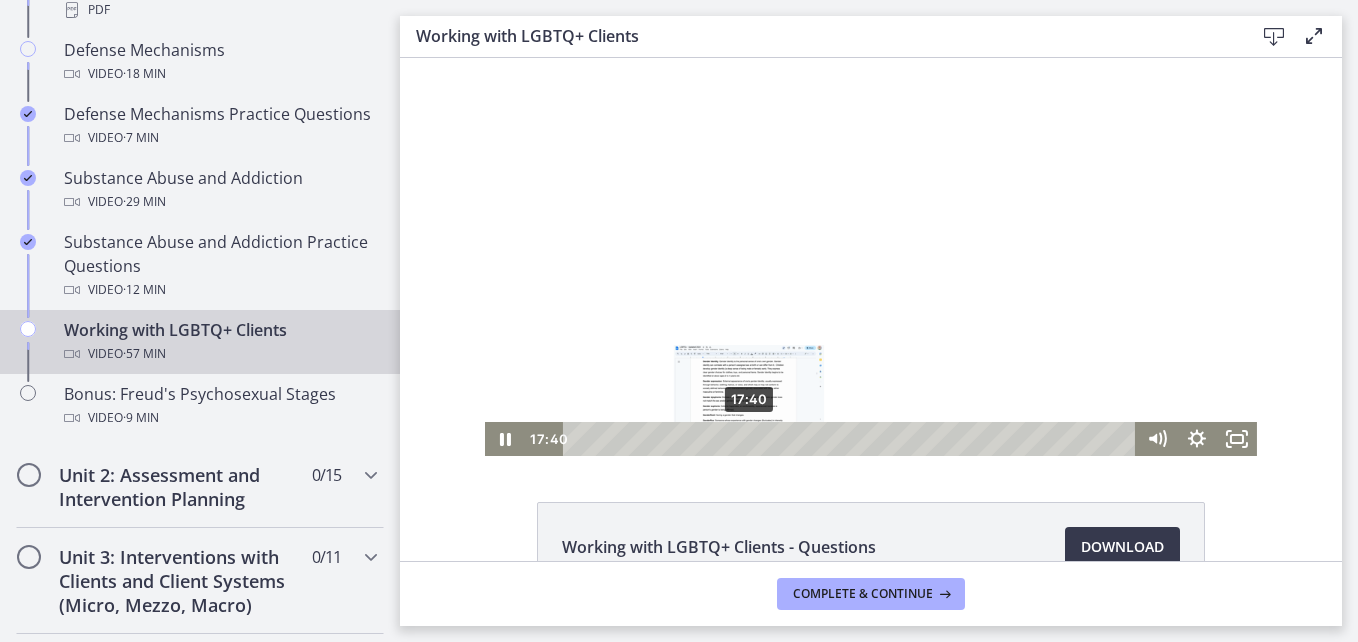 drag, startPoint x: 765, startPoint y: 436, endPoint x: 742, endPoint y: 434, distance: 23.086792 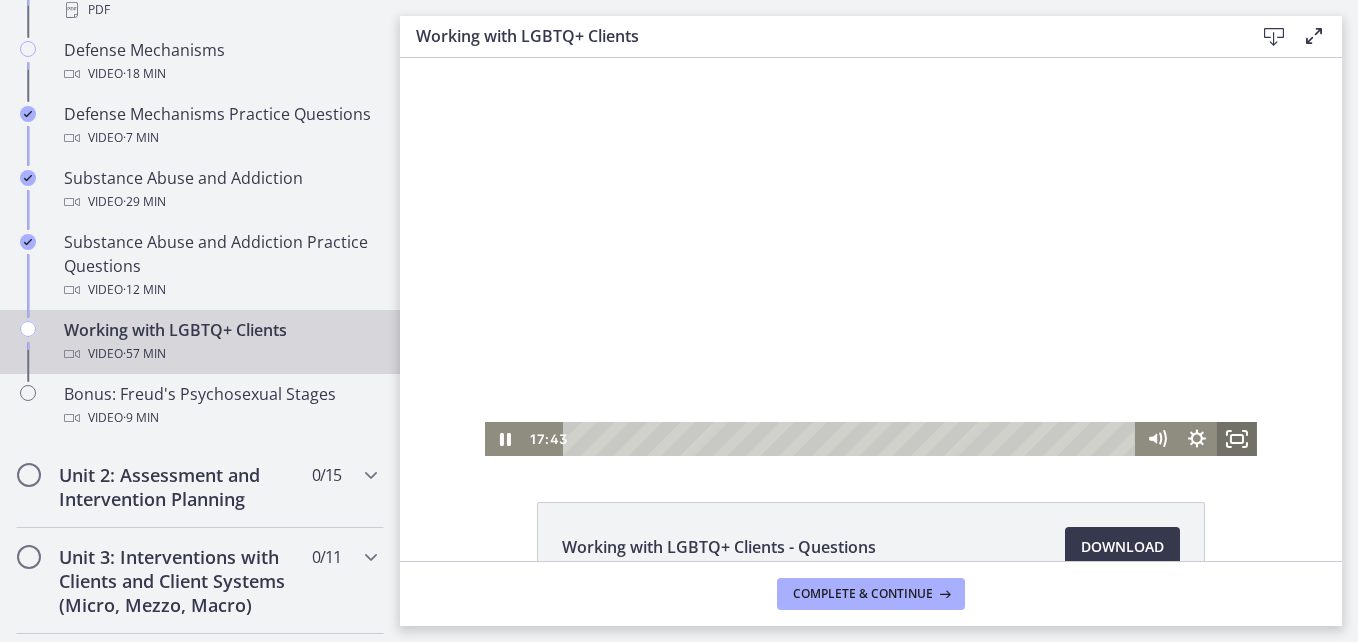 click 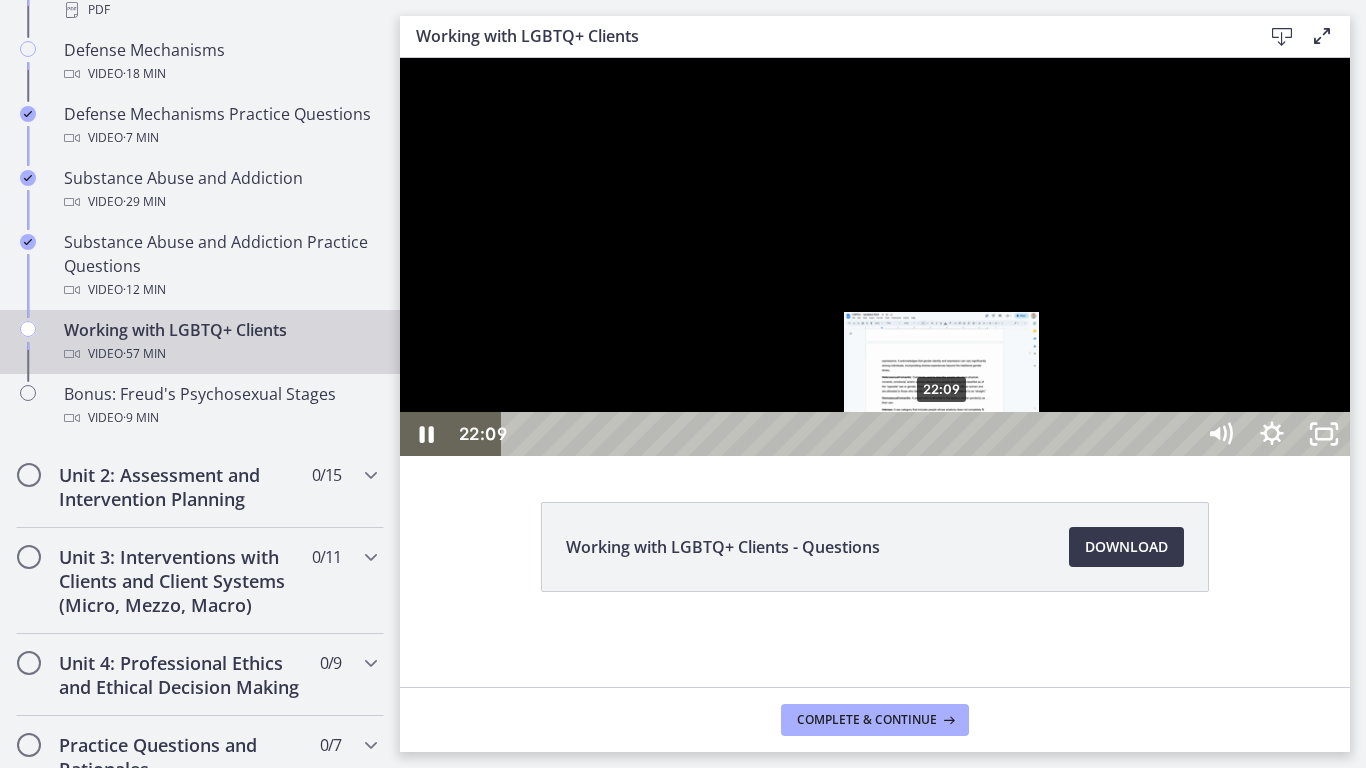 drag, startPoint x: 856, startPoint y: 809, endPoint x: 943, endPoint y: 807, distance: 87.02299 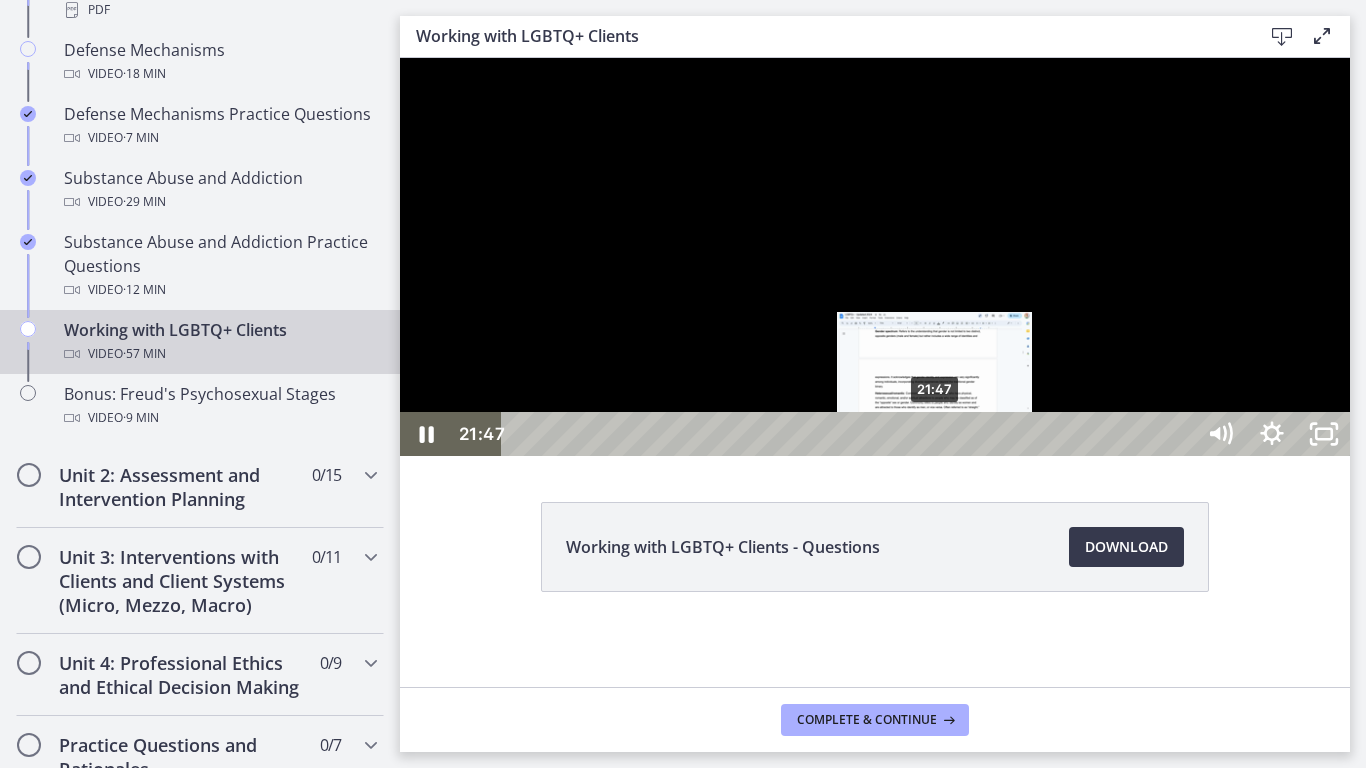 click at bounding box center (934, 434) 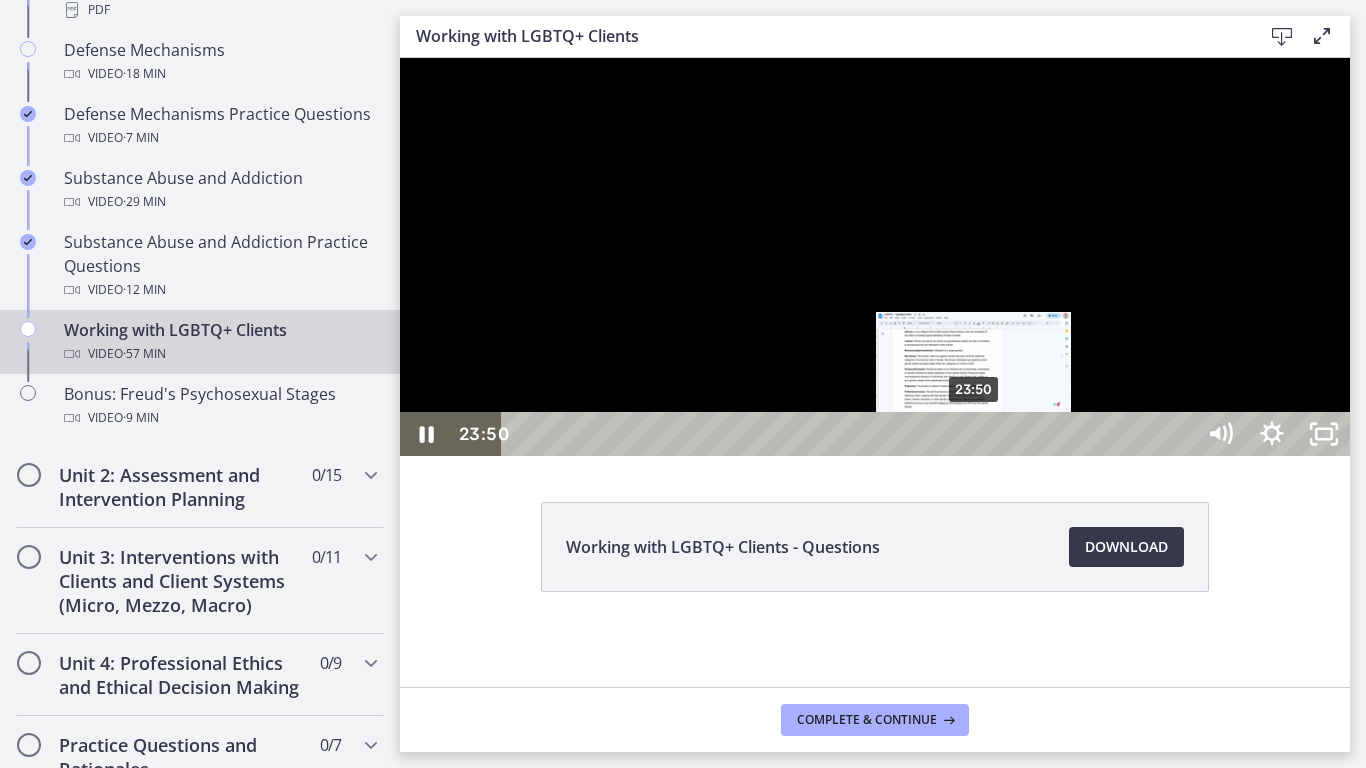 drag, startPoint x: 942, startPoint y: 804, endPoint x: 975, endPoint y: 805, distance: 33.01515 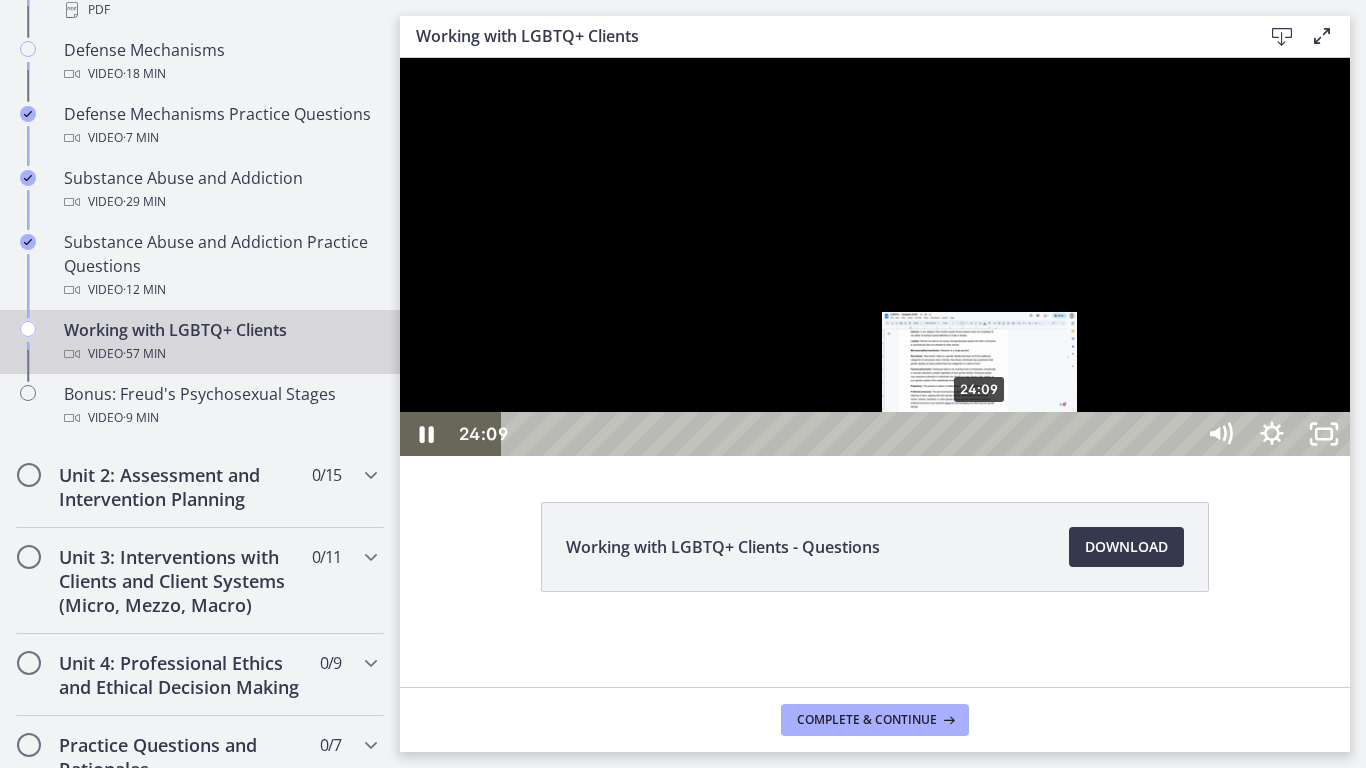 click on "24:09" at bounding box center [851, 434] 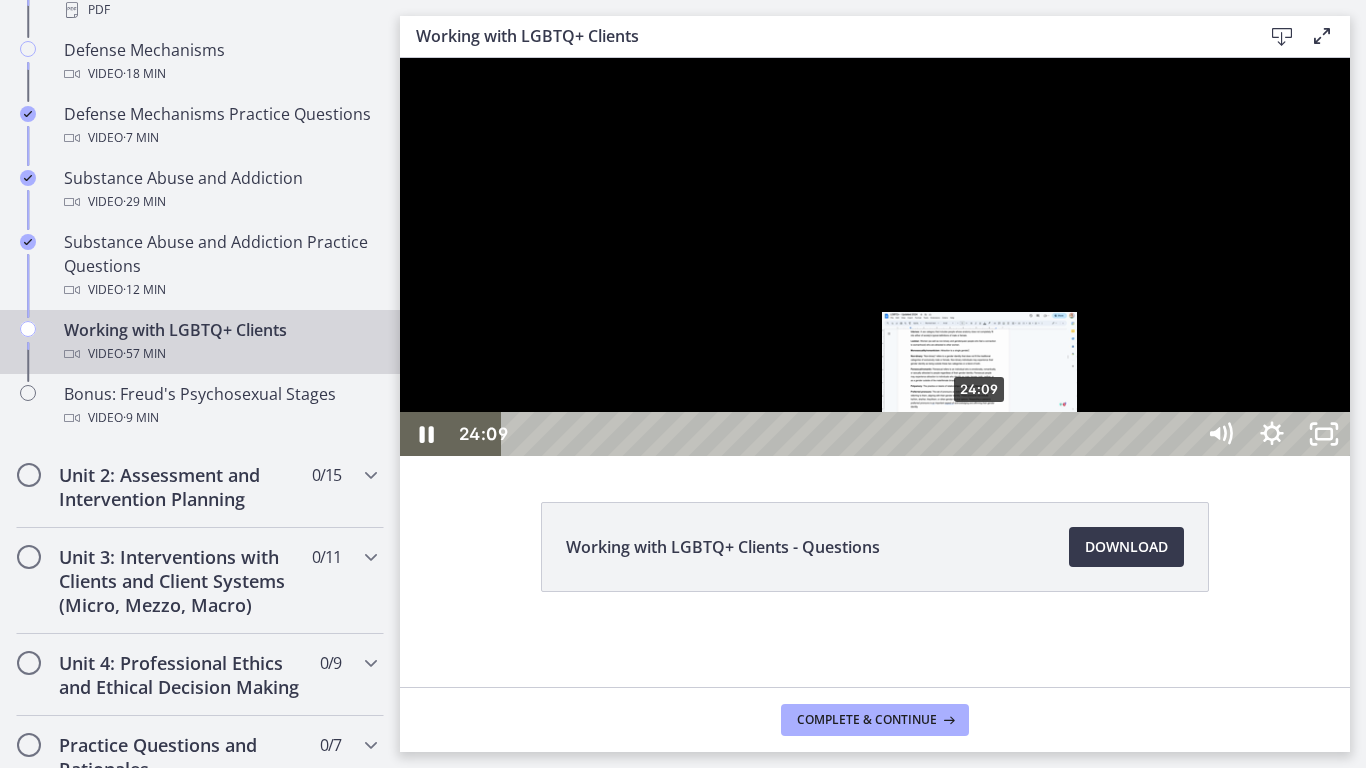 click at bounding box center (979, 434) 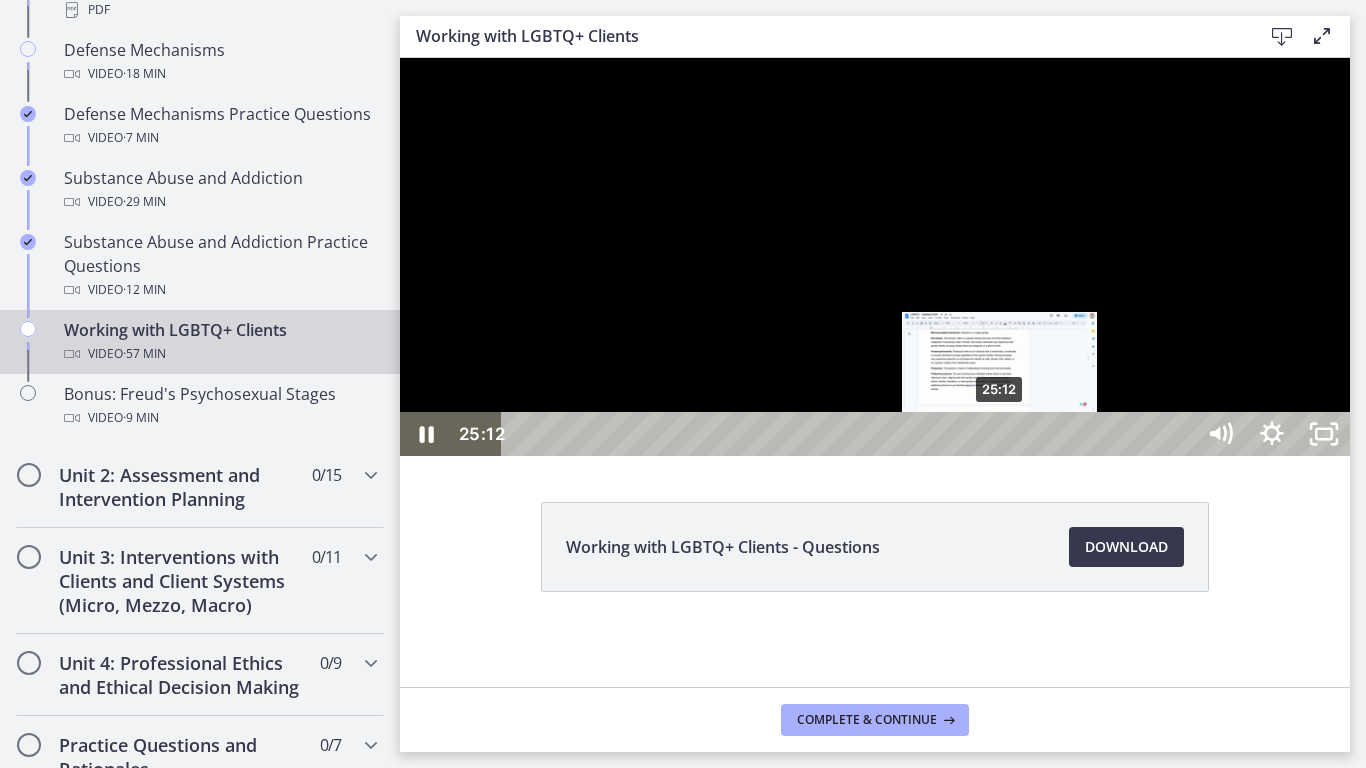 drag, startPoint x: 981, startPoint y: 800, endPoint x: 1002, endPoint y: 797, distance: 21.213203 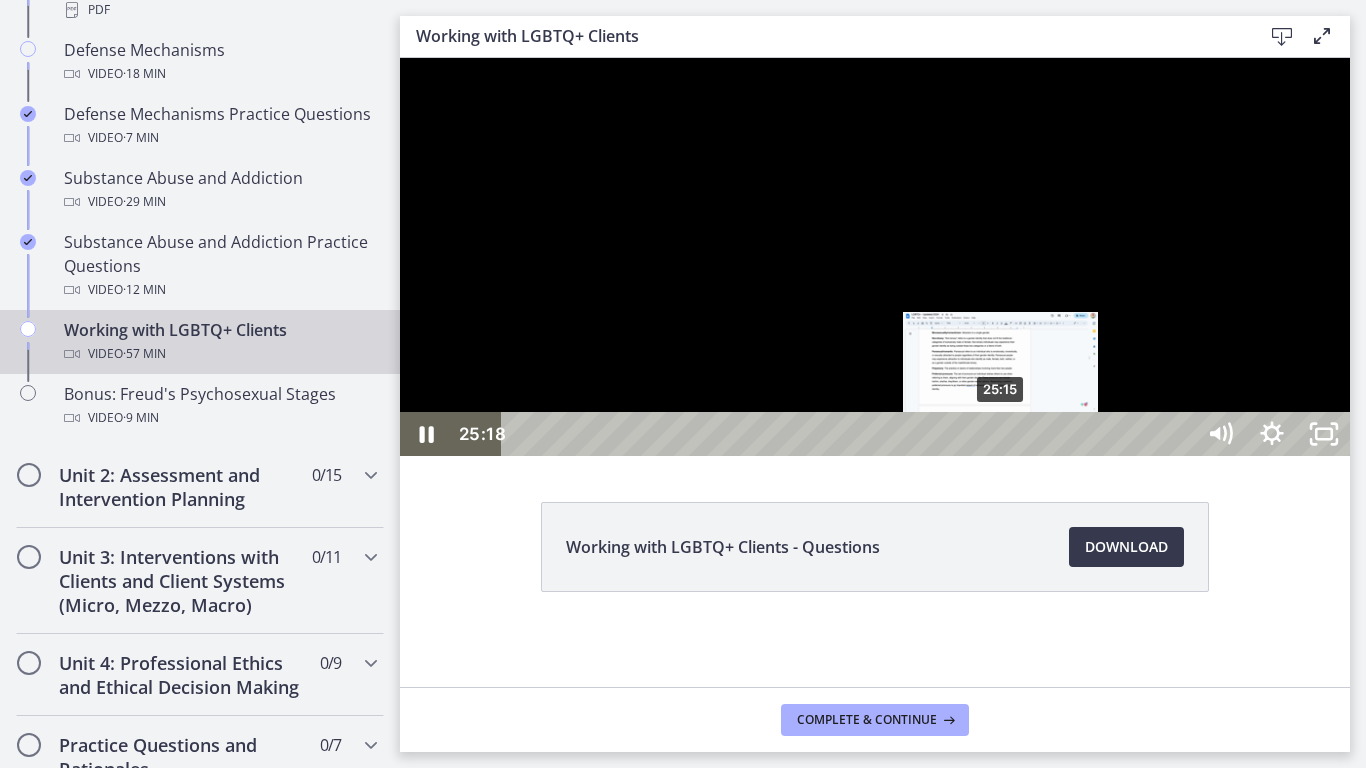 click at bounding box center [1001, 434] 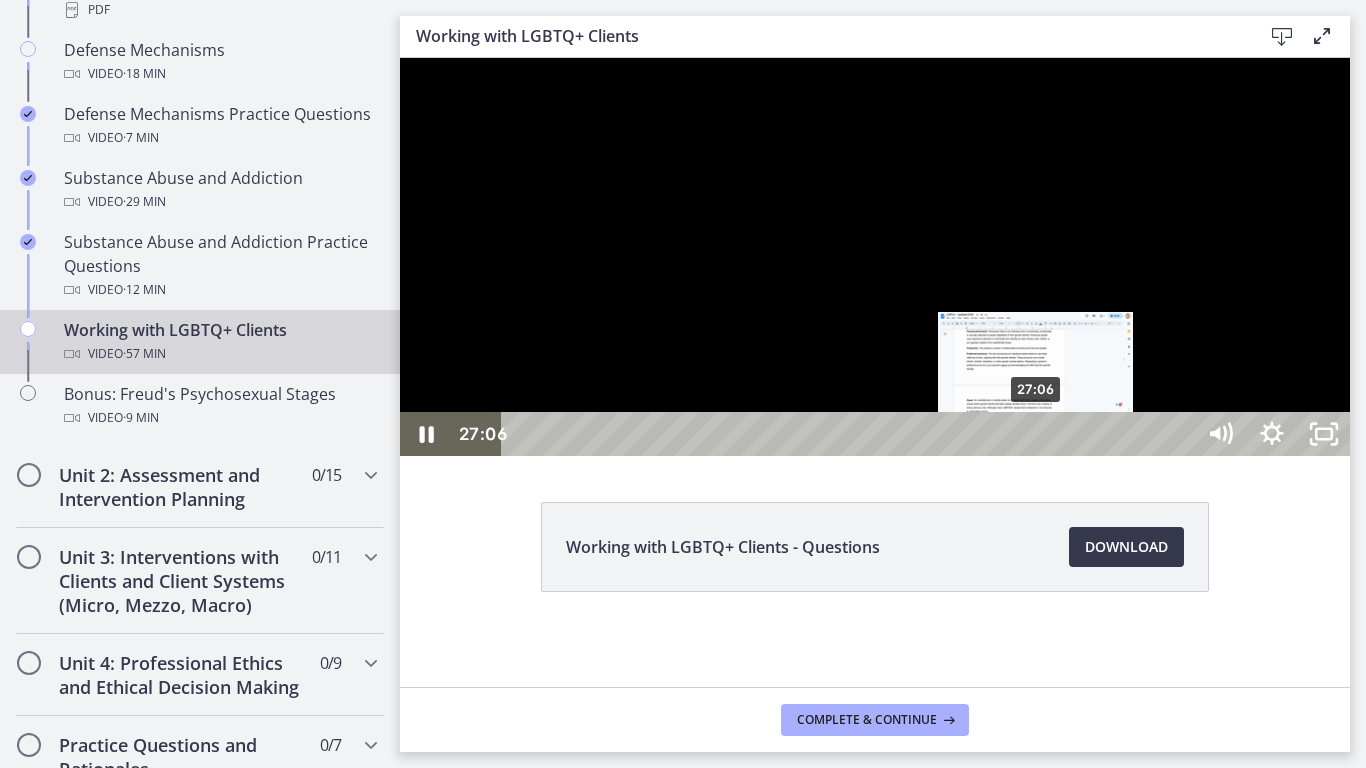 click on "27:06" at bounding box center (851, 434) 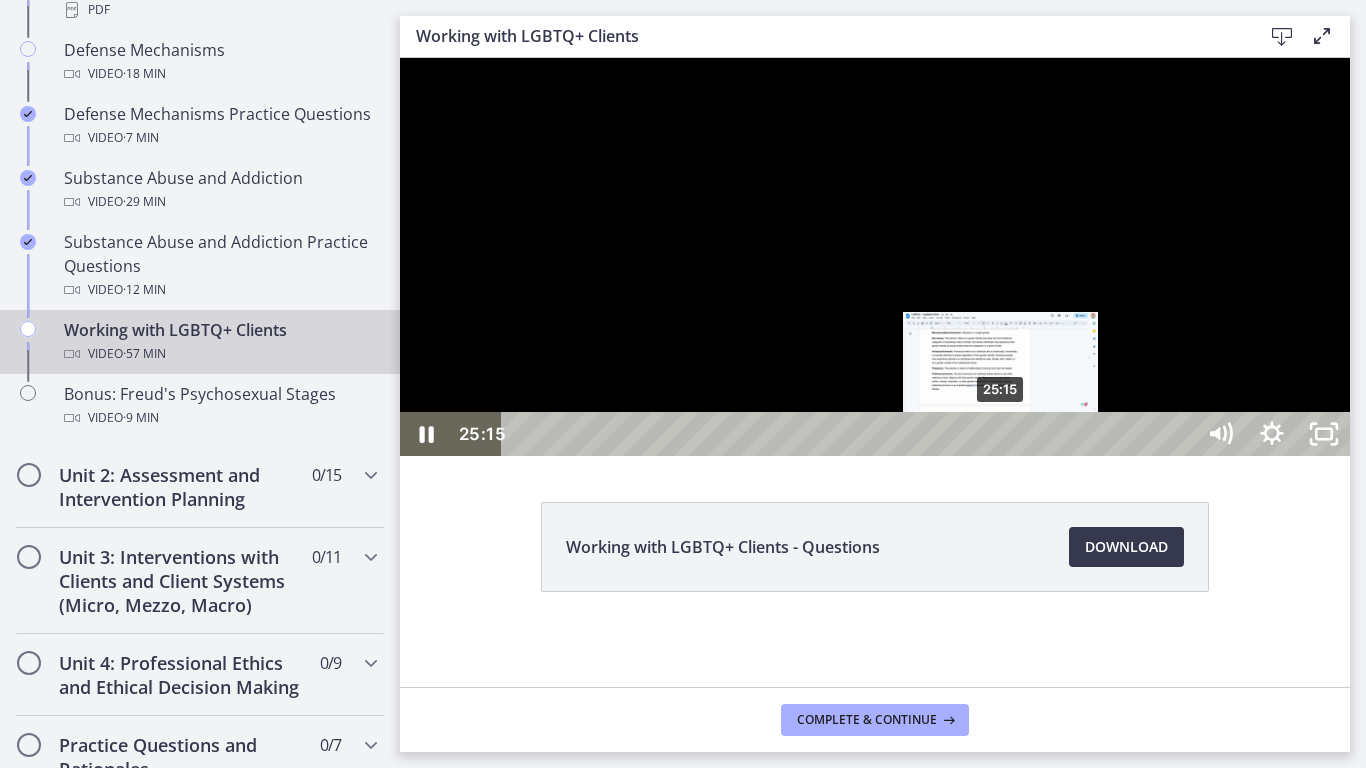 click on "25:15" at bounding box center (851, 434) 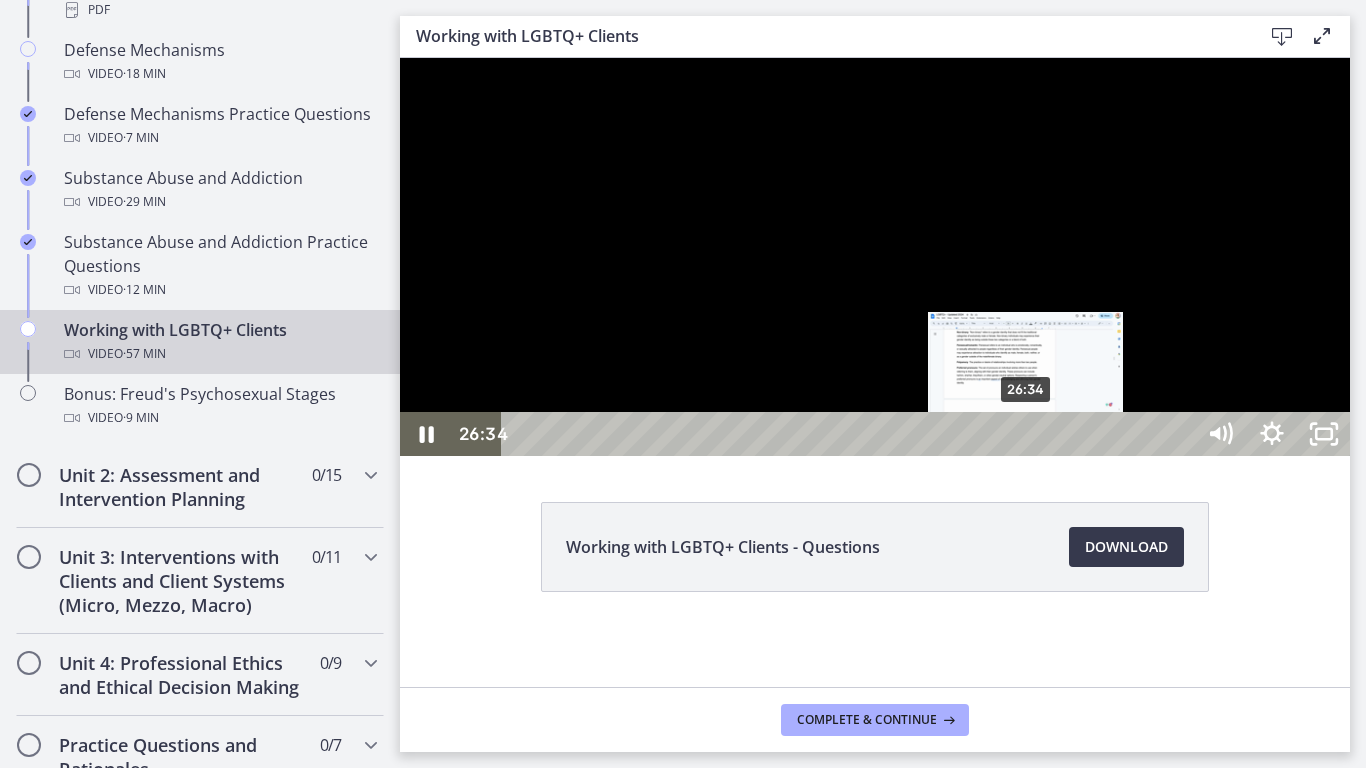drag, startPoint x: 1010, startPoint y: 797, endPoint x: 1027, endPoint y: 798, distance: 17.029387 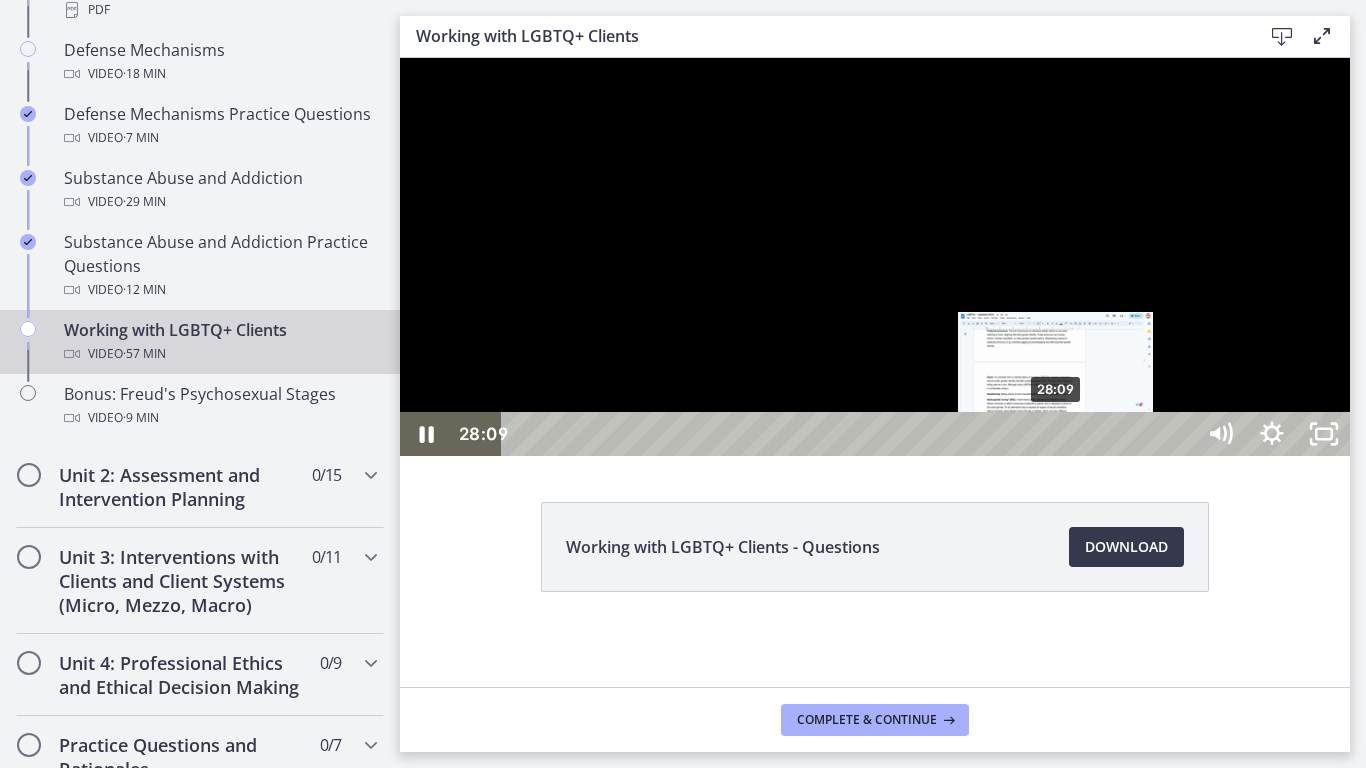 drag, startPoint x: 1027, startPoint y: 798, endPoint x: 1057, endPoint y: 799, distance: 30.016663 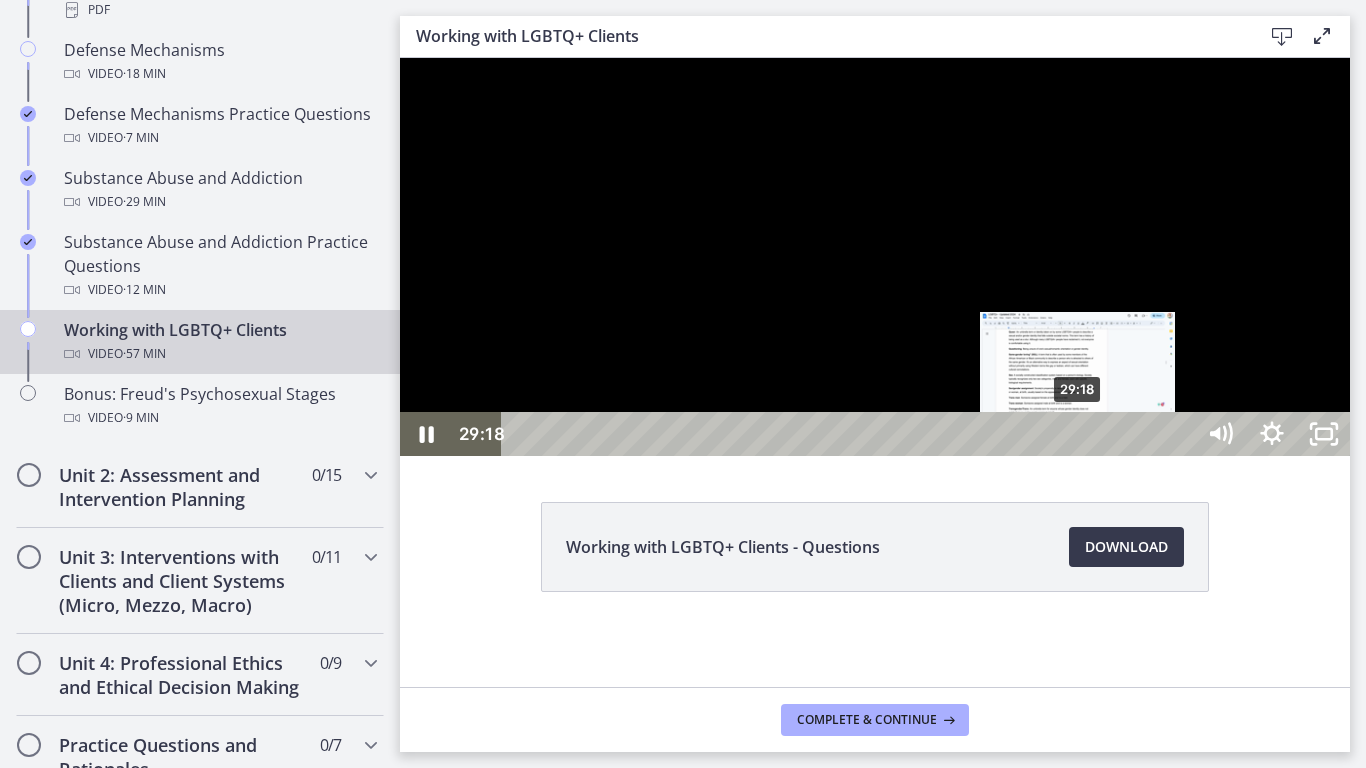 drag, startPoint x: 1054, startPoint y: 803, endPoint x: 1080, endPoint y: 799, distance: 26.305893 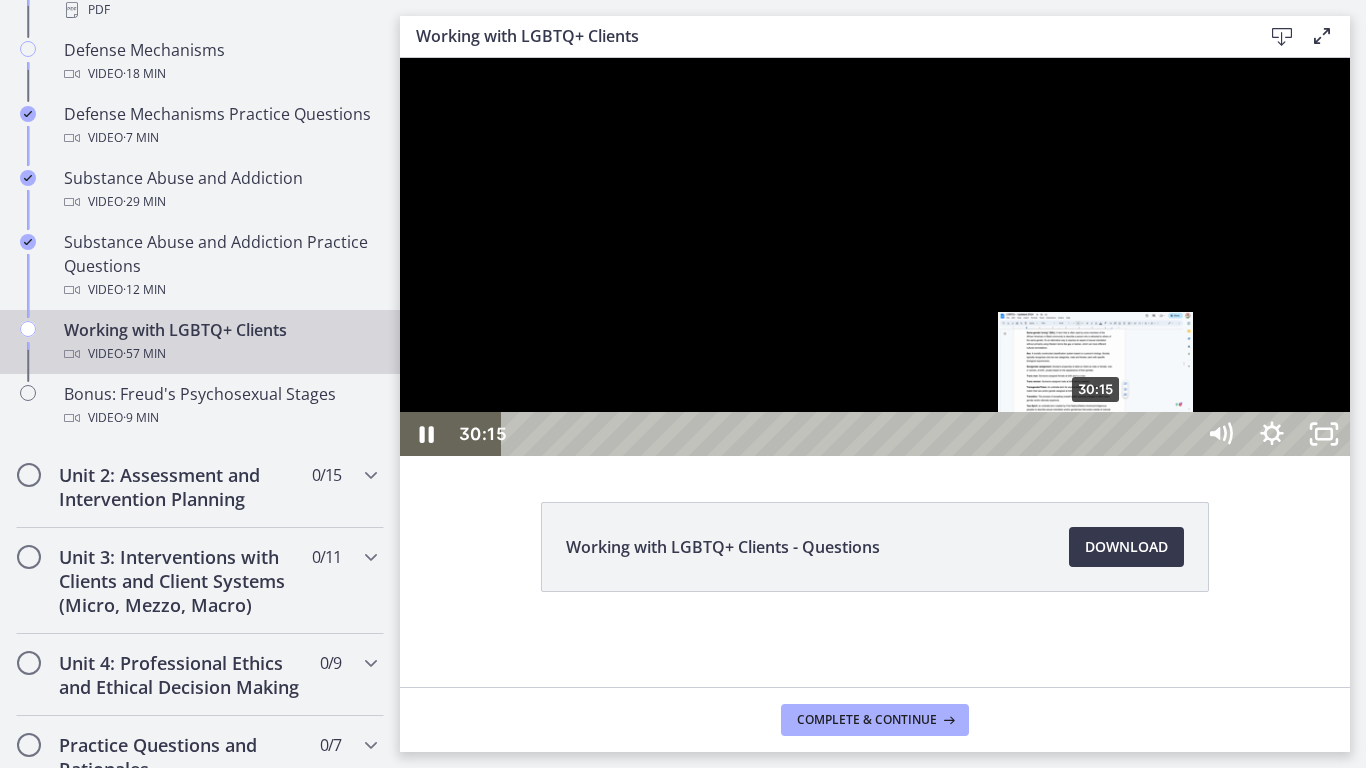 drag, startPoint x: 1080, startPoint y: 799, endPoint x: 1097, endPoint y: 797, distance: 17.117243 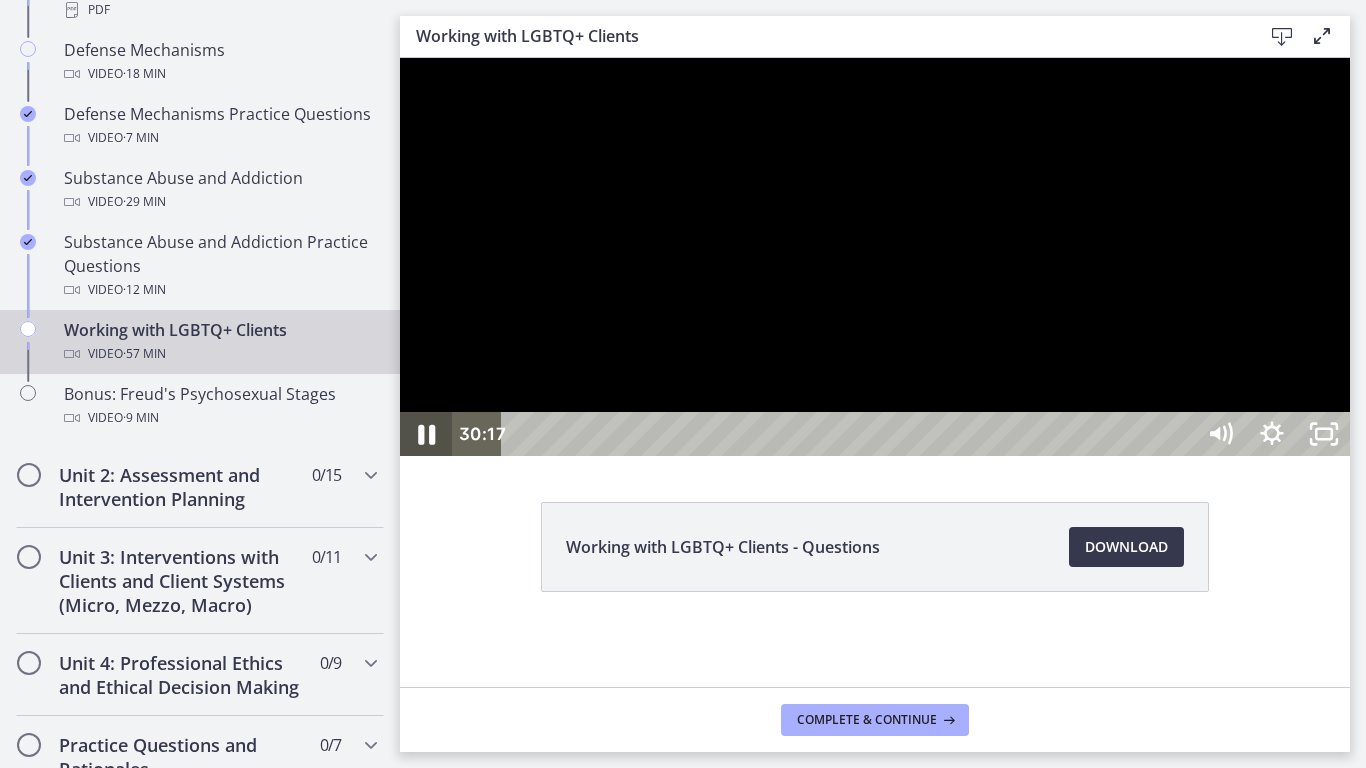 click 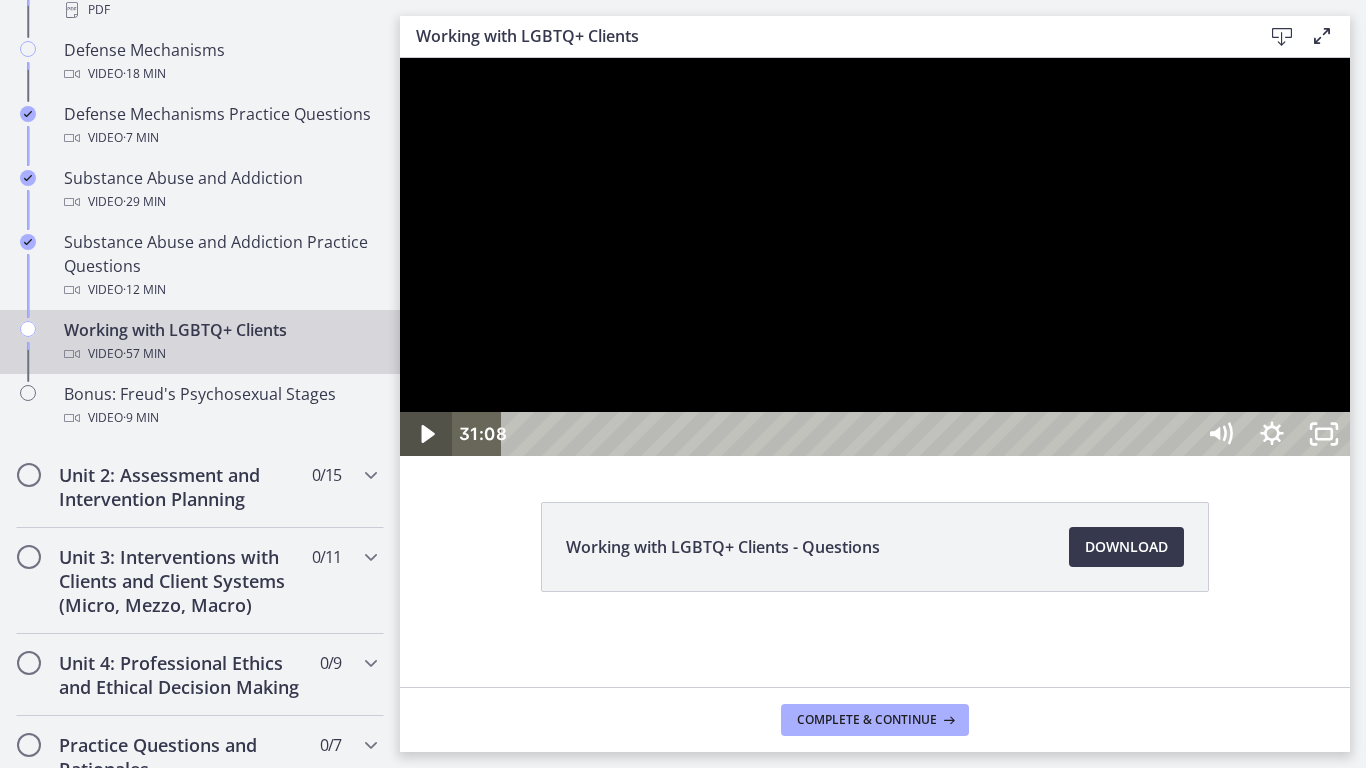 click 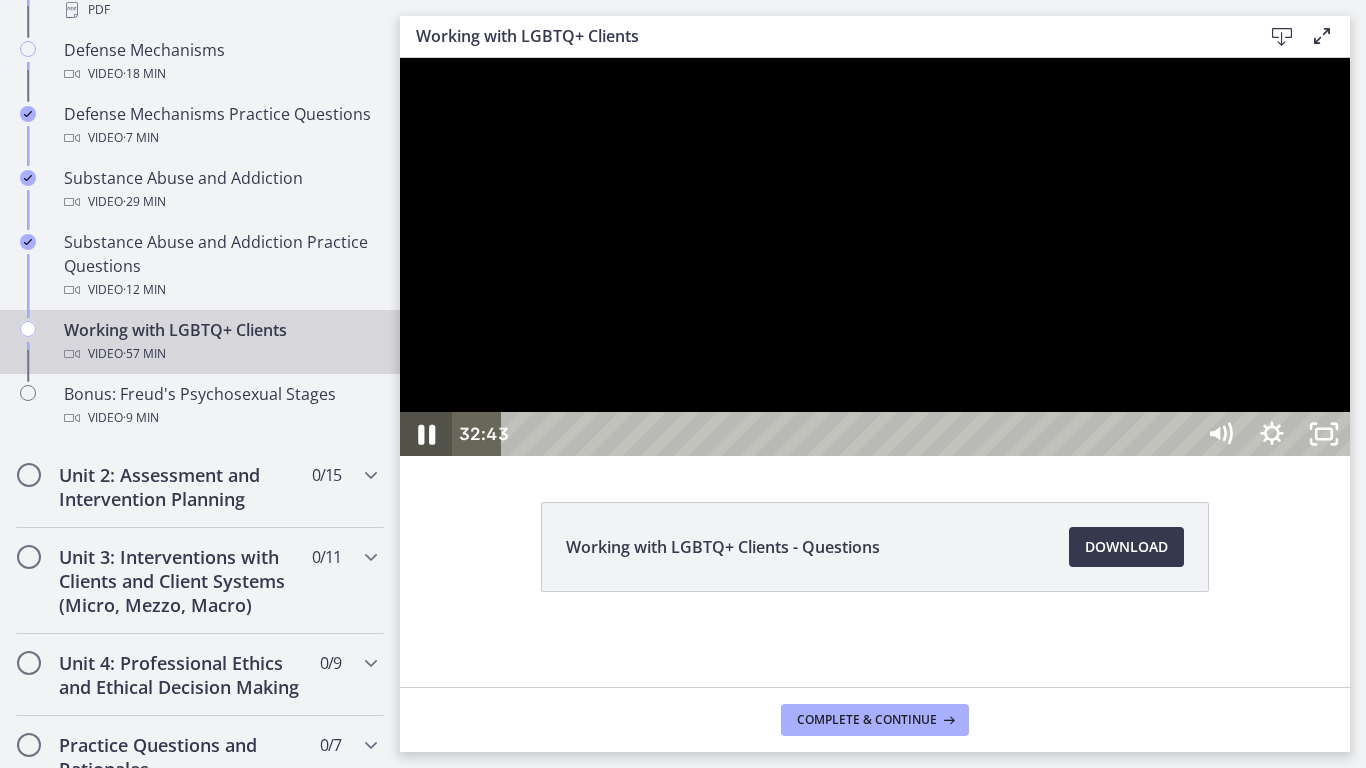 click 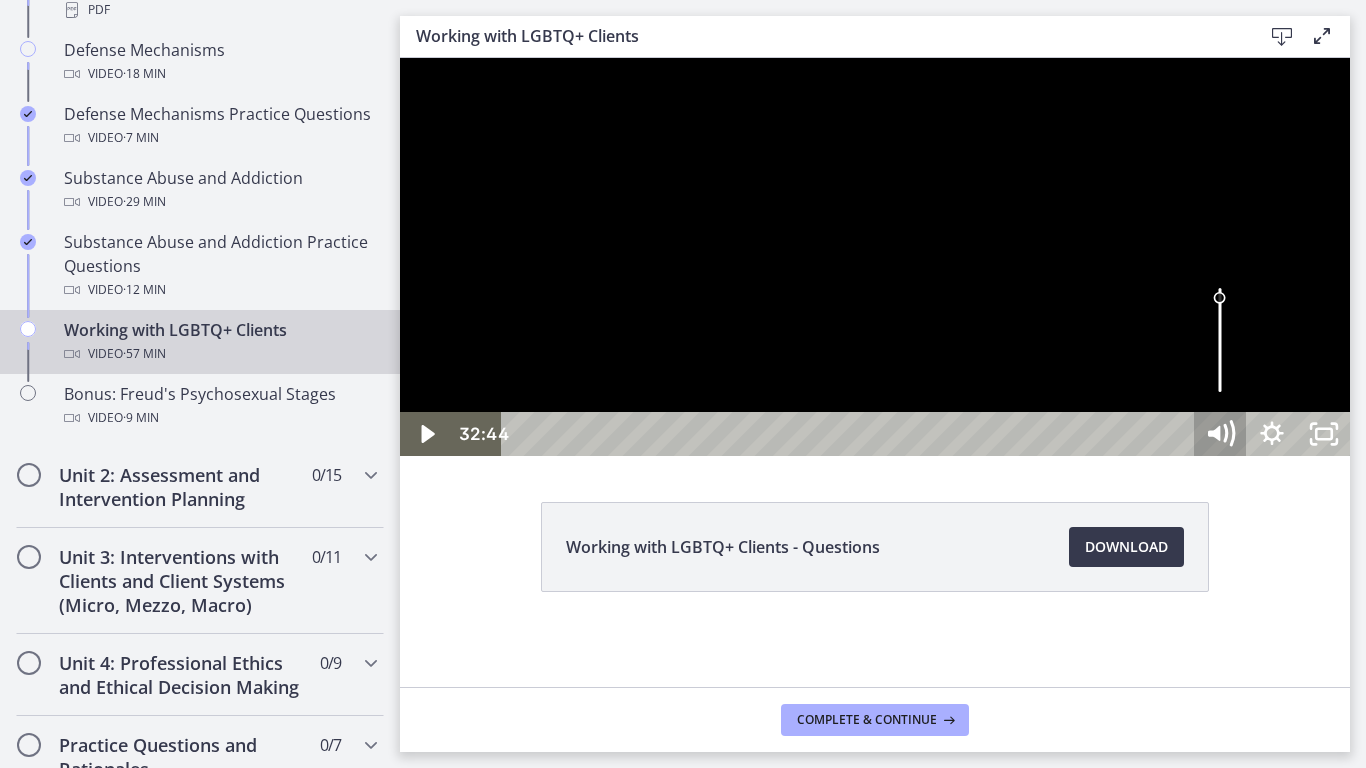 click 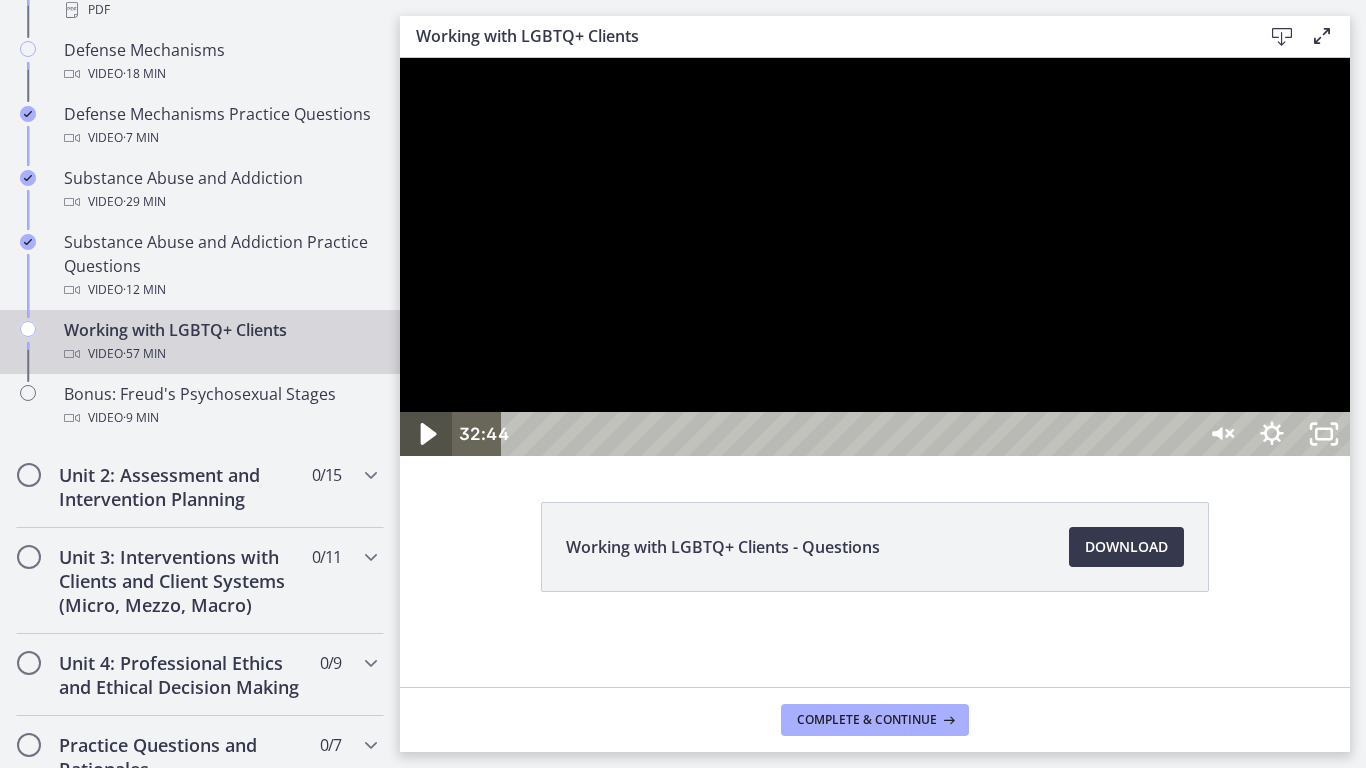click 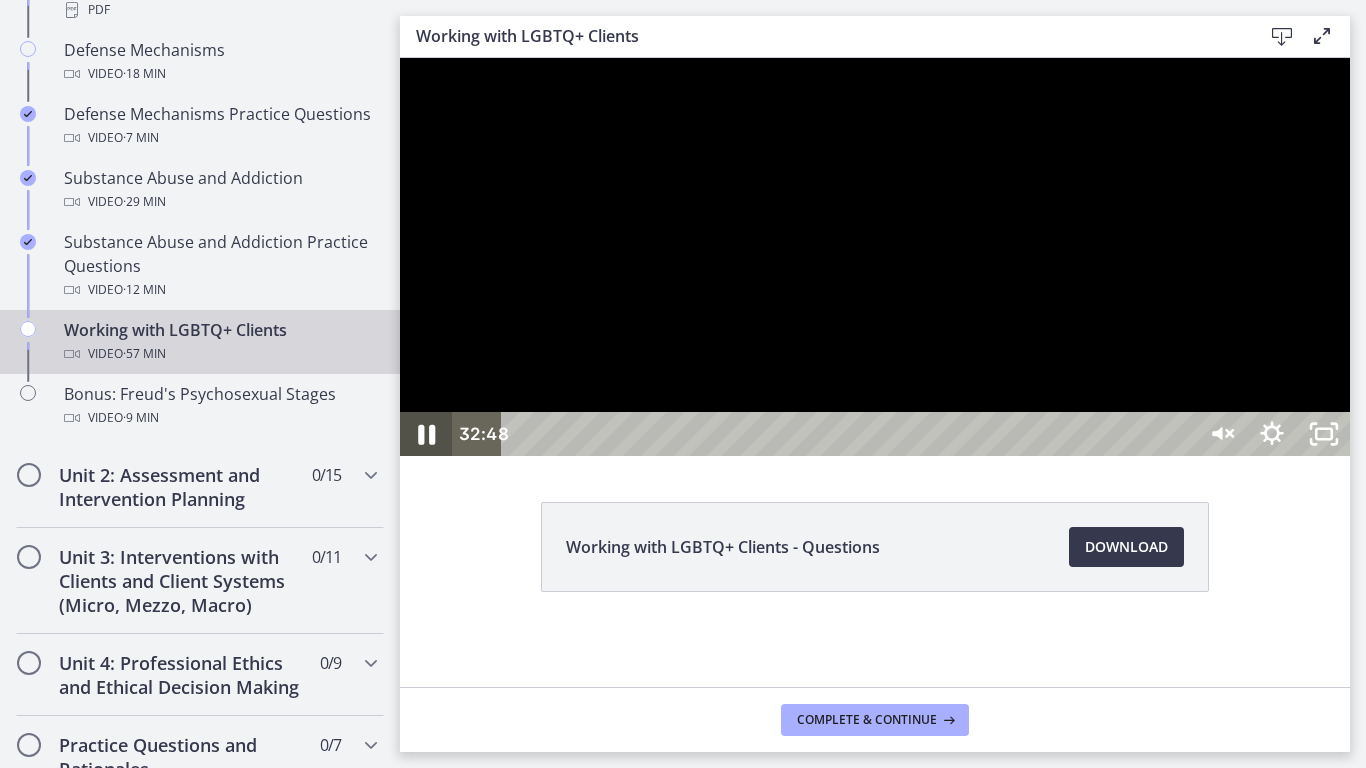 click 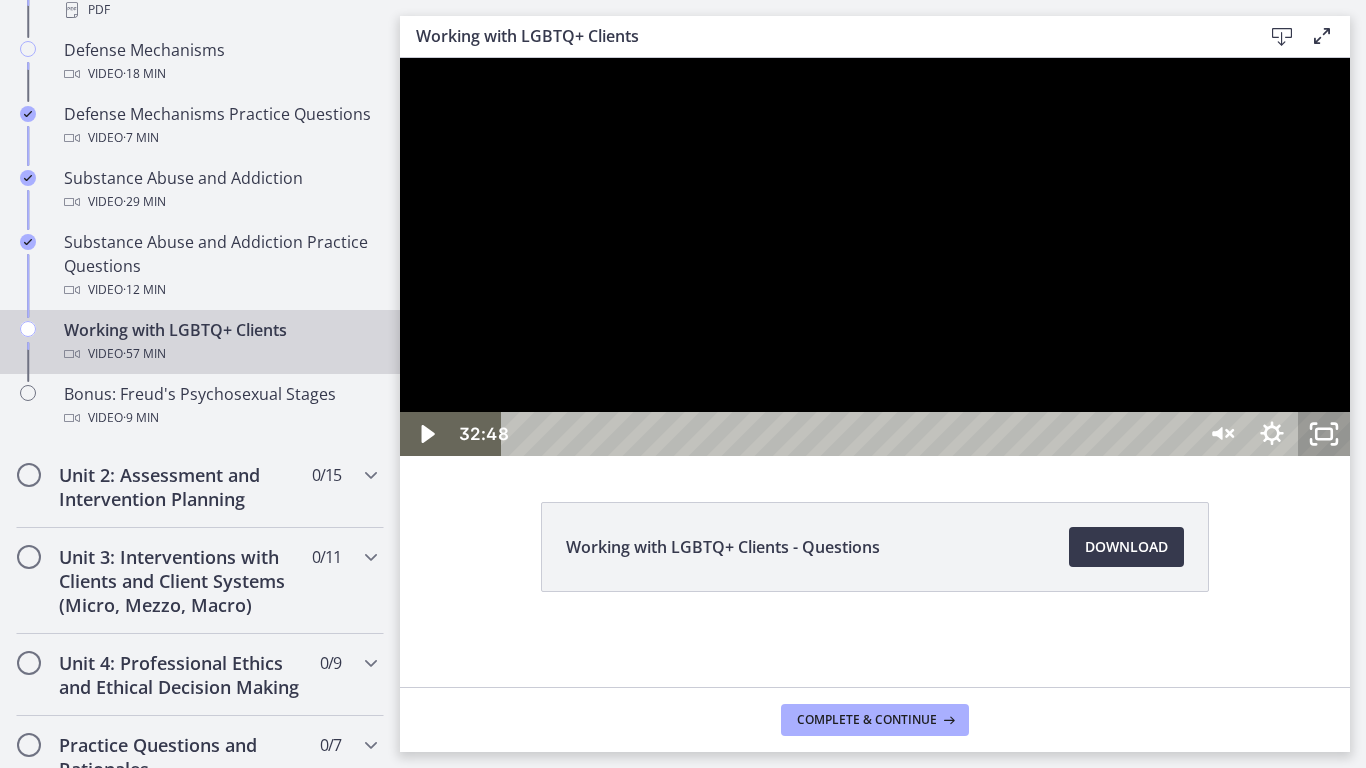 click 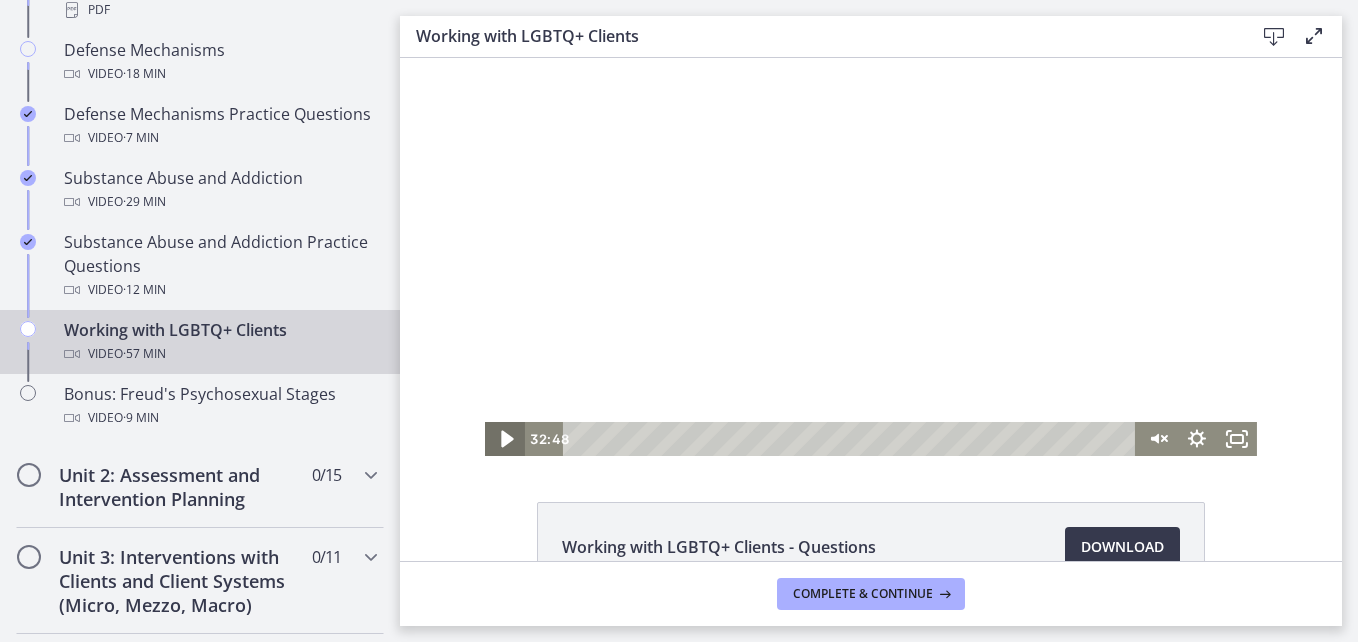 click 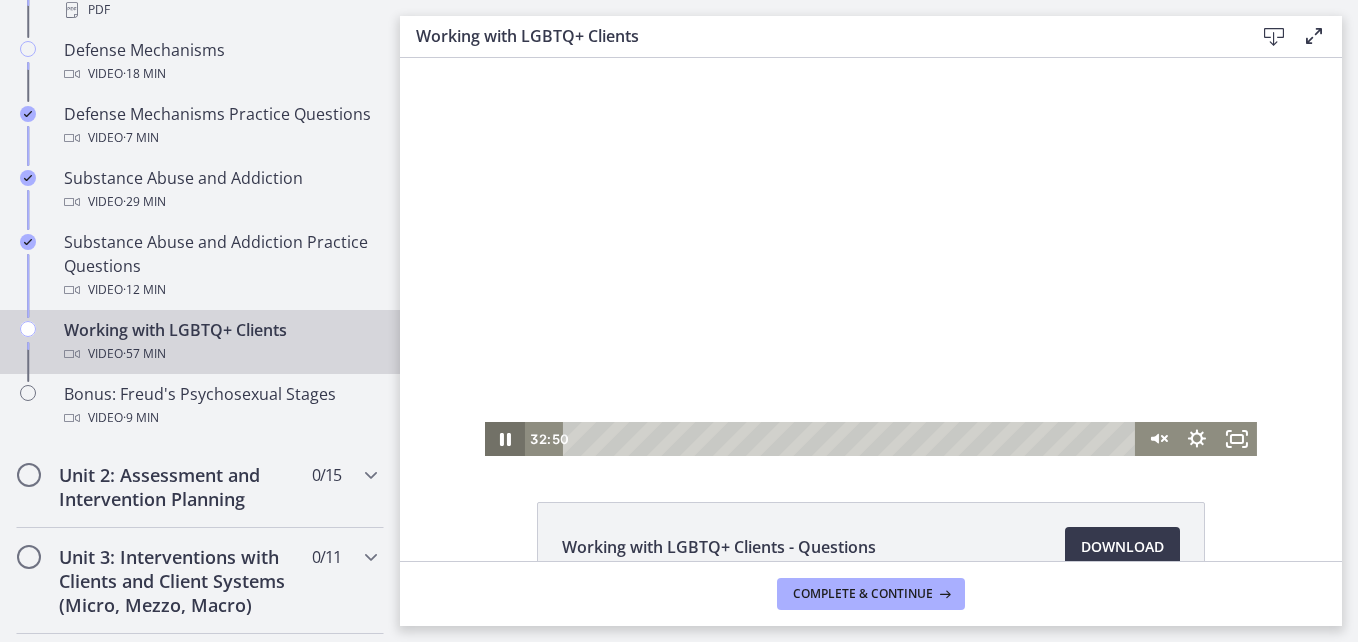 click 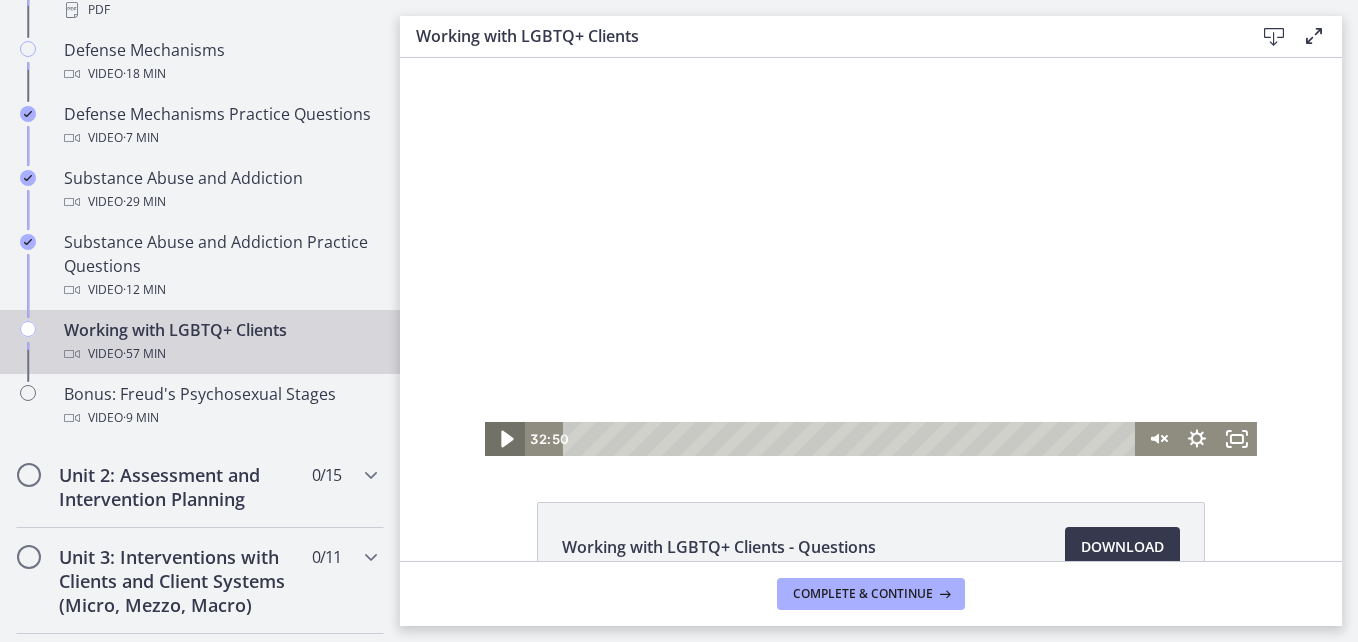 click 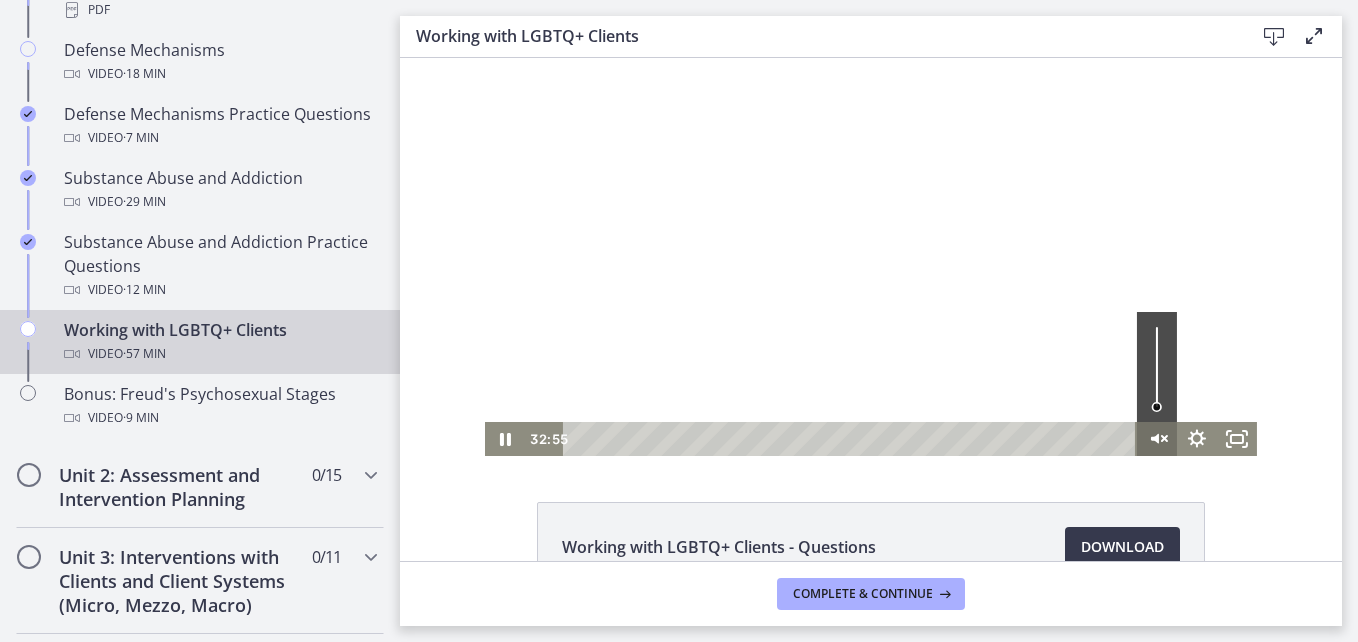 click 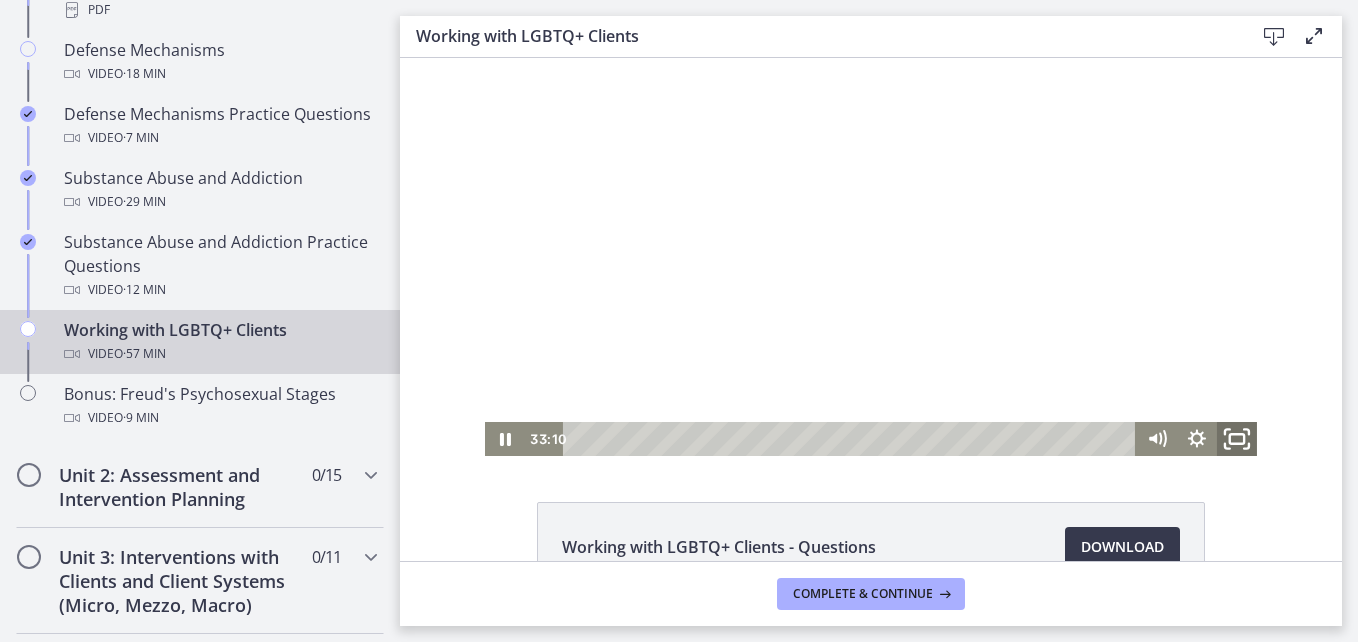 click 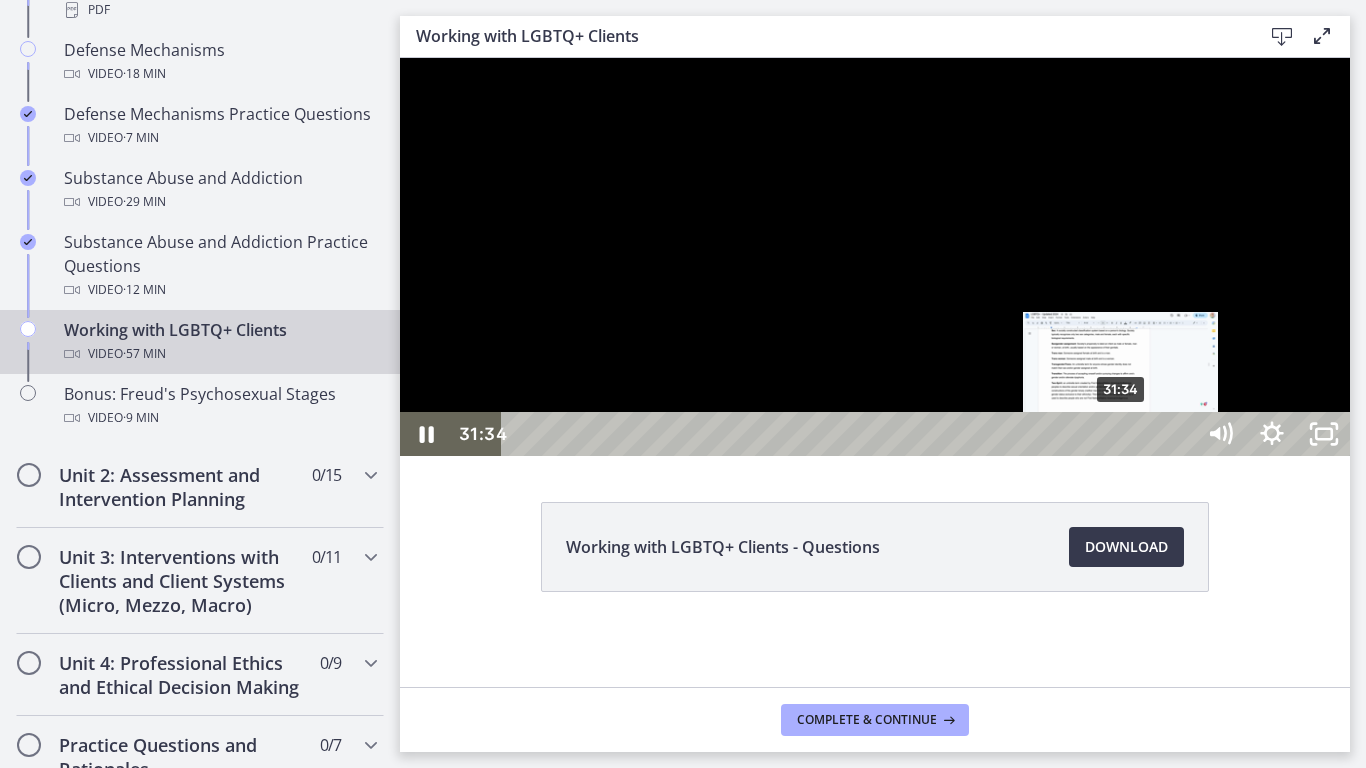 drag, startPoint x: 1158, startPoint y: 806, endPoint x: 1122, endPoint y: 803, distance: 36.124783 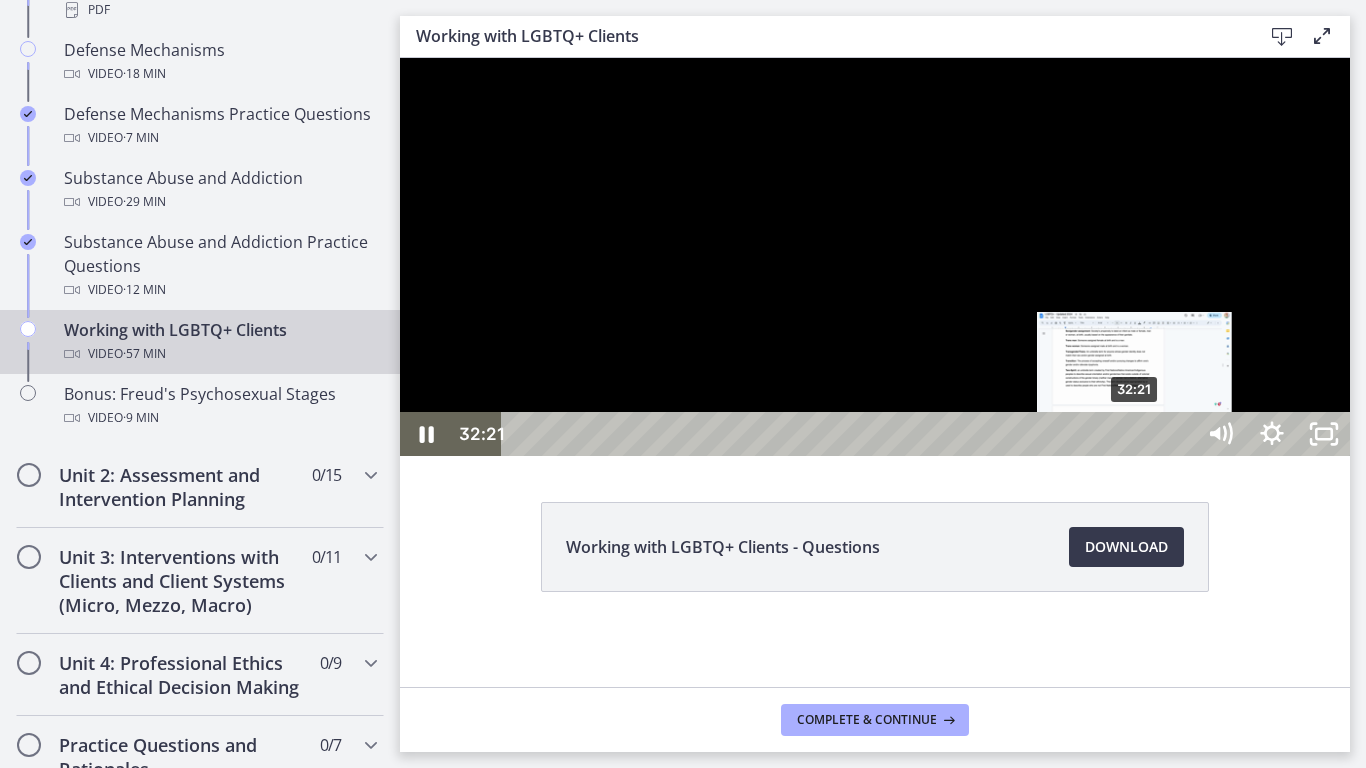 drag, startPoint x: 1122, startPoint y: 803, endPoint x: 1137, endPoint y: 803, distance: 15 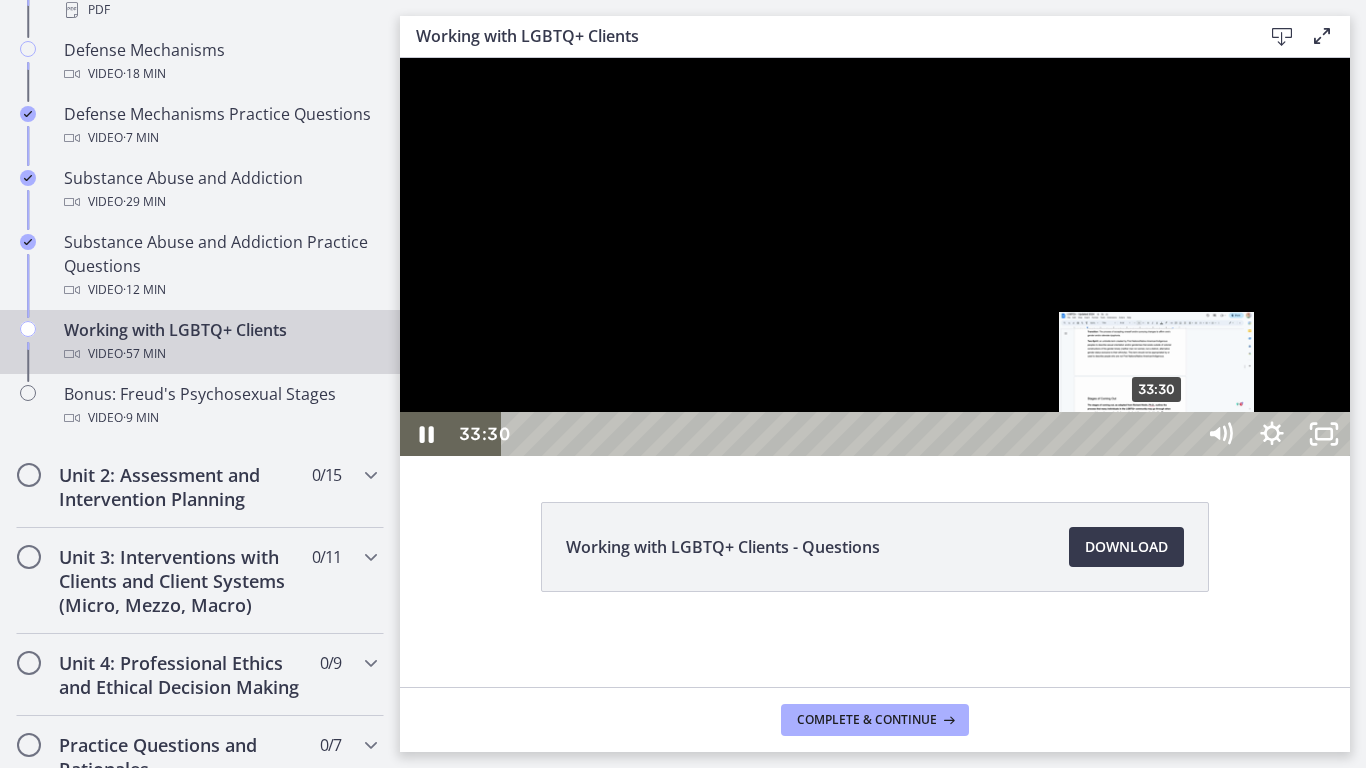 drag, startPoint x: 1138, startPoint y: 800, endPoint x: 1159, endPoint y: 799, distance: 21.023796 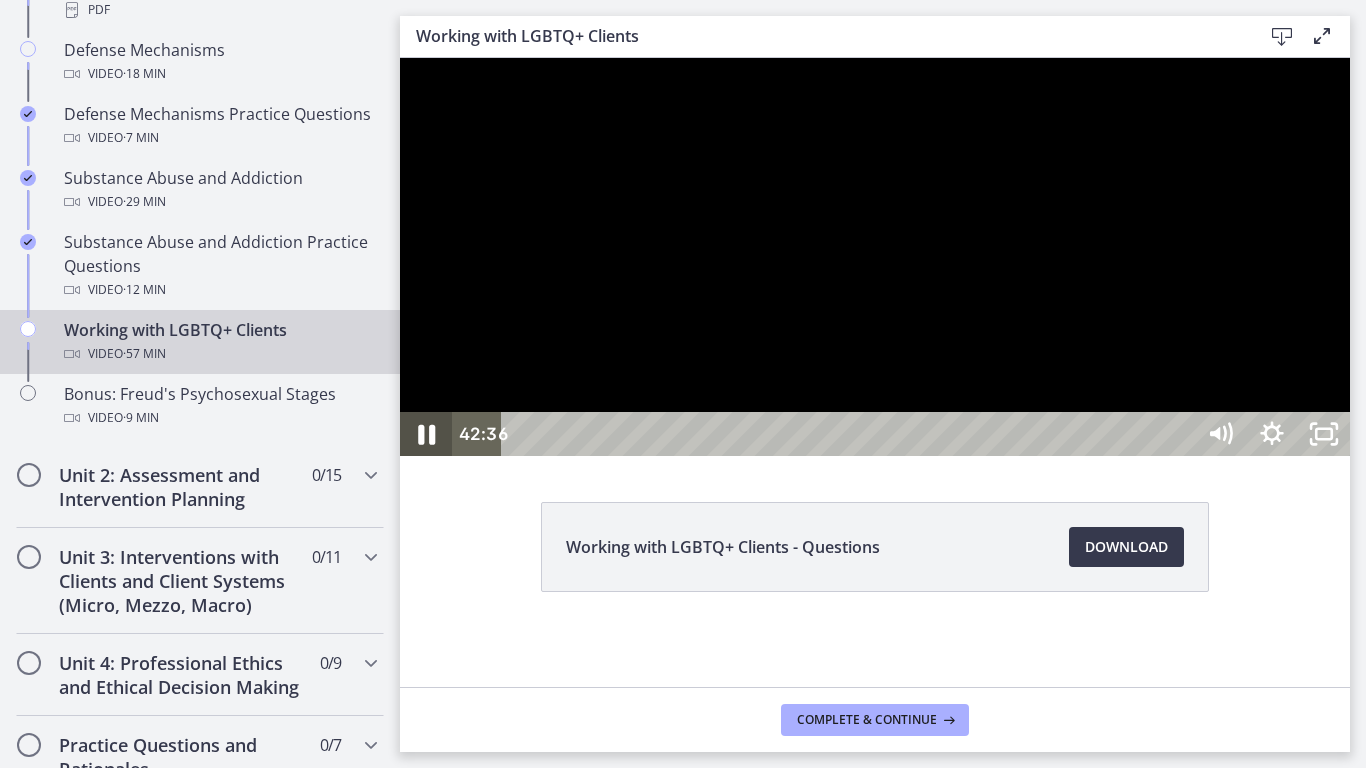 click 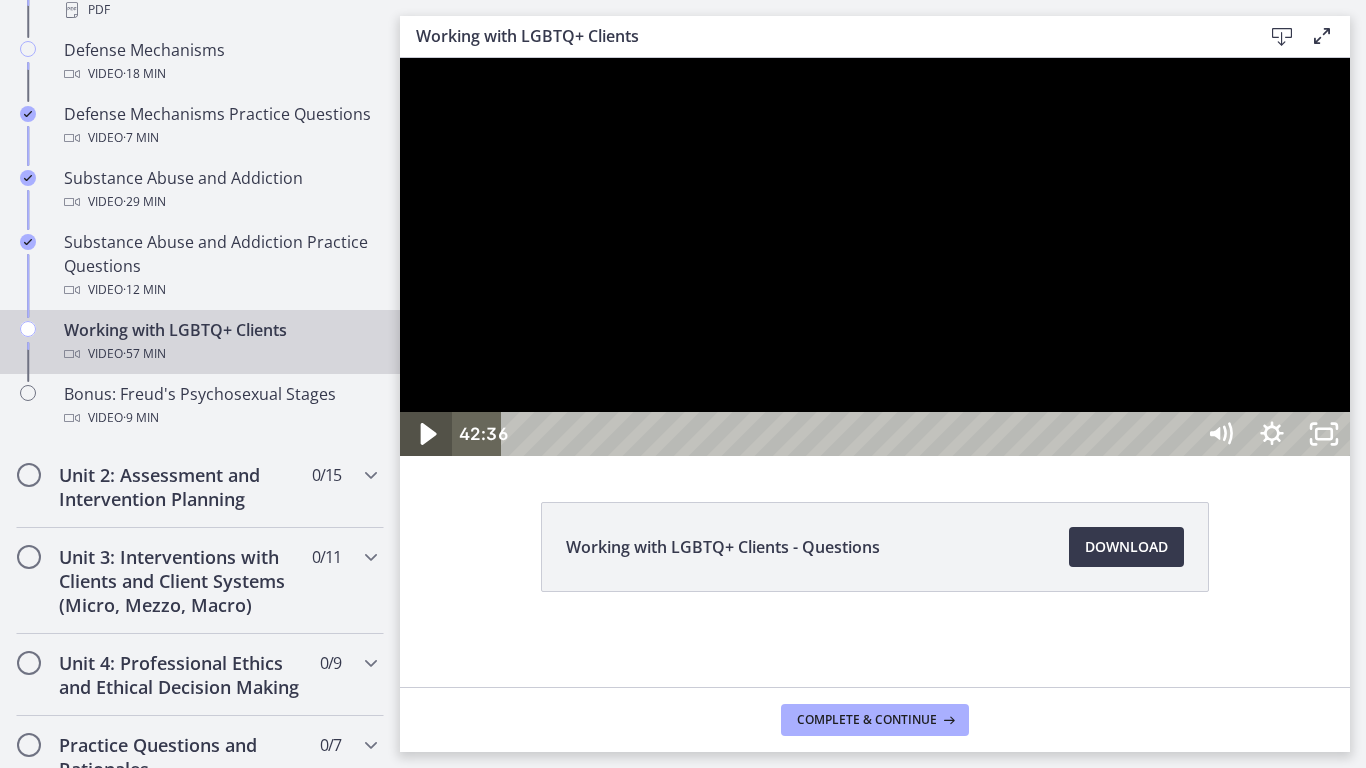 click 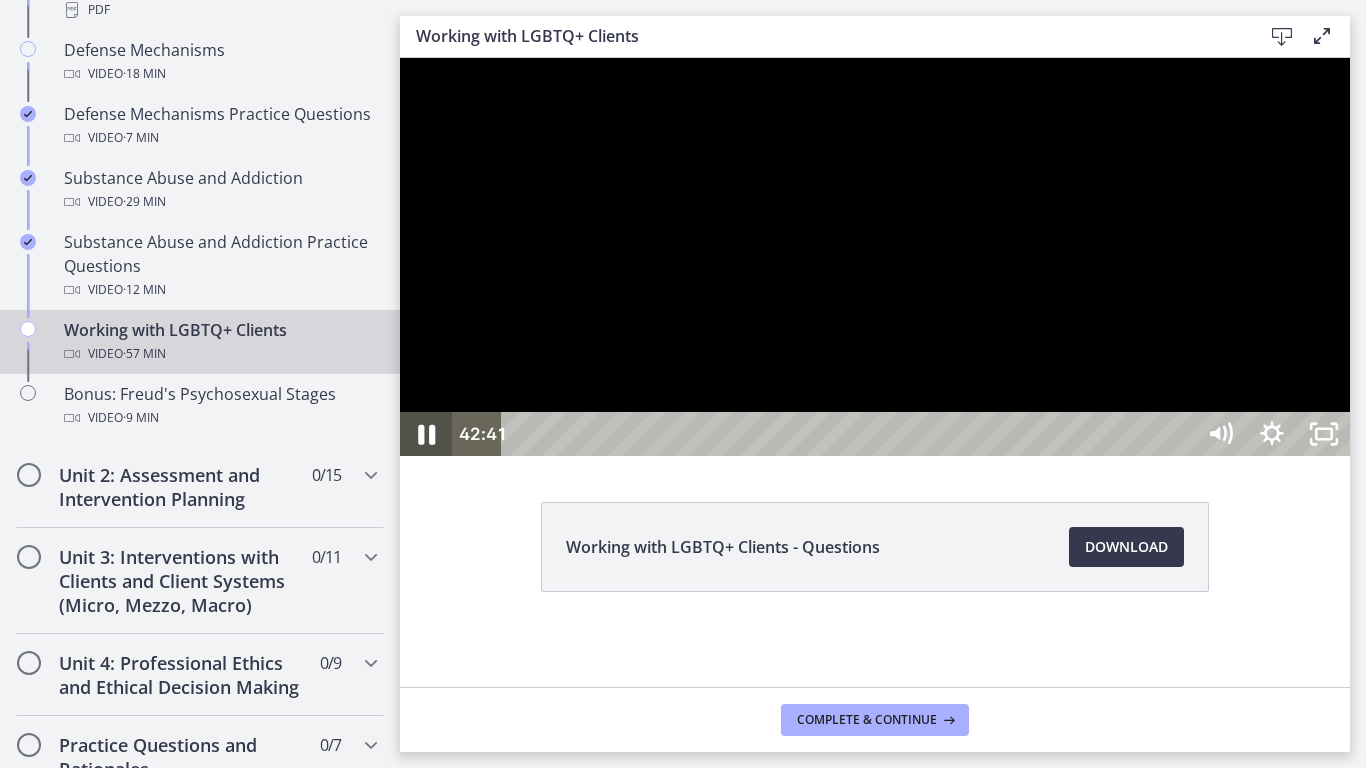 click 